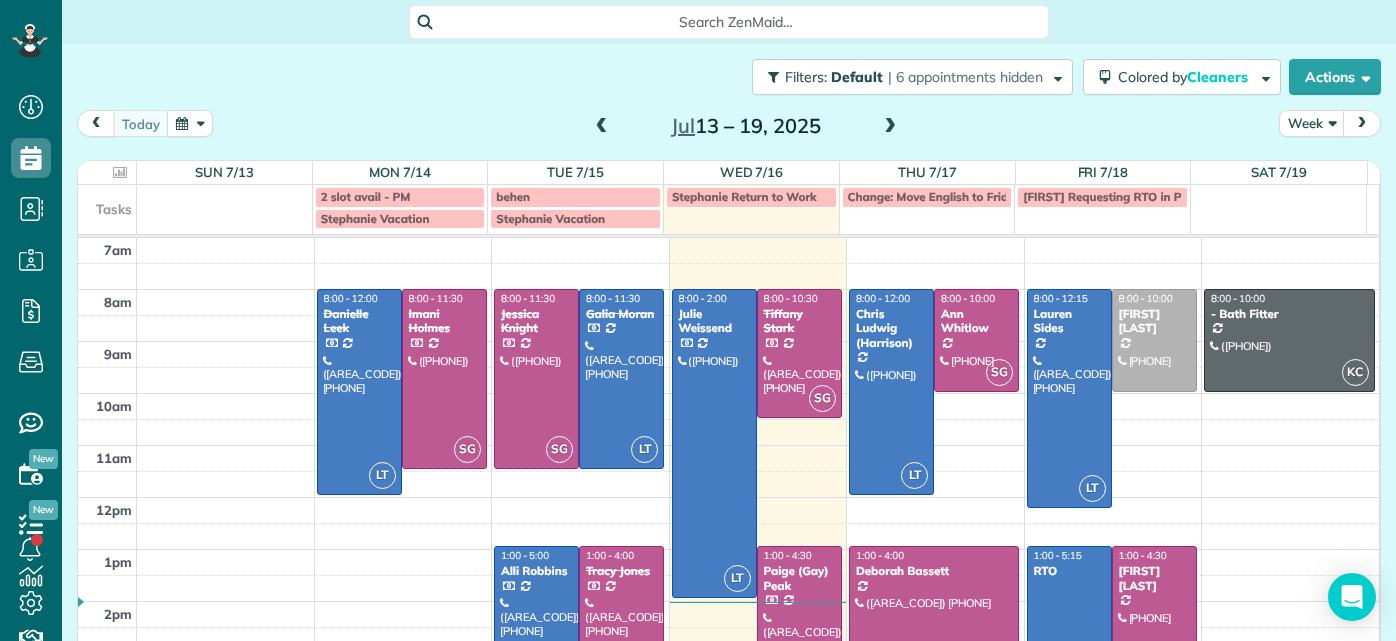 scroll, scrollTop: 0, scrollLeft: 0, axis: both 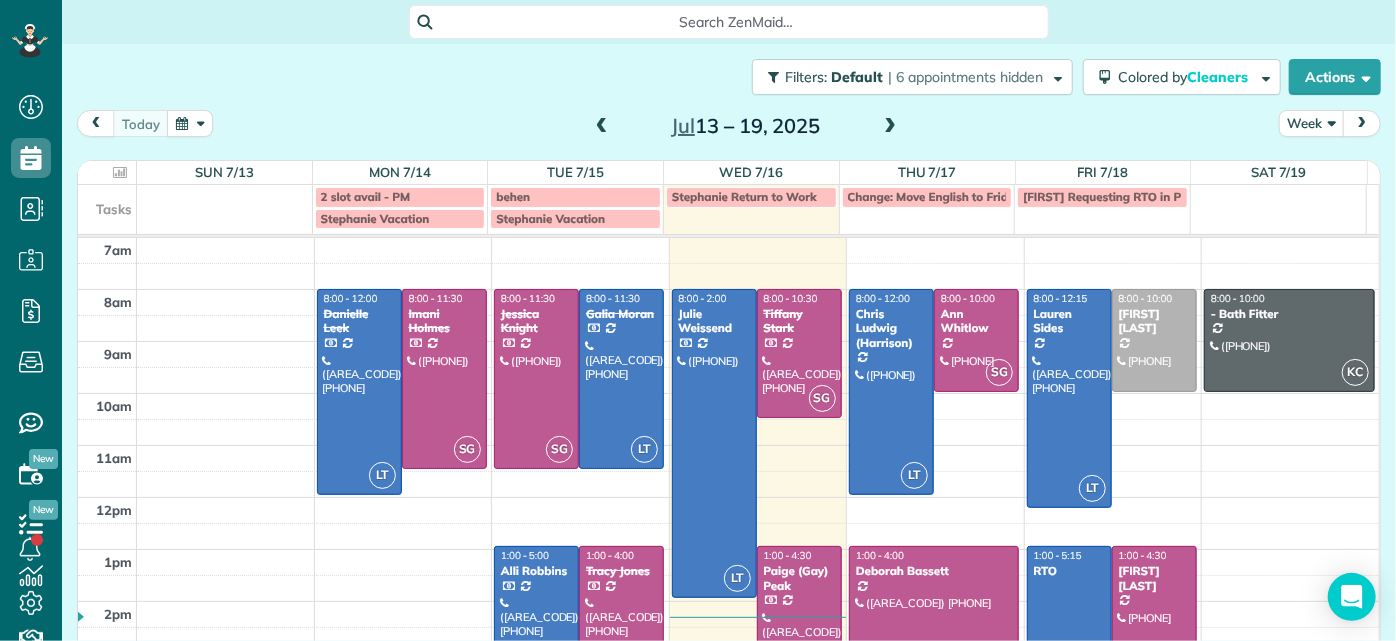 click at bounding box center (890, 127) 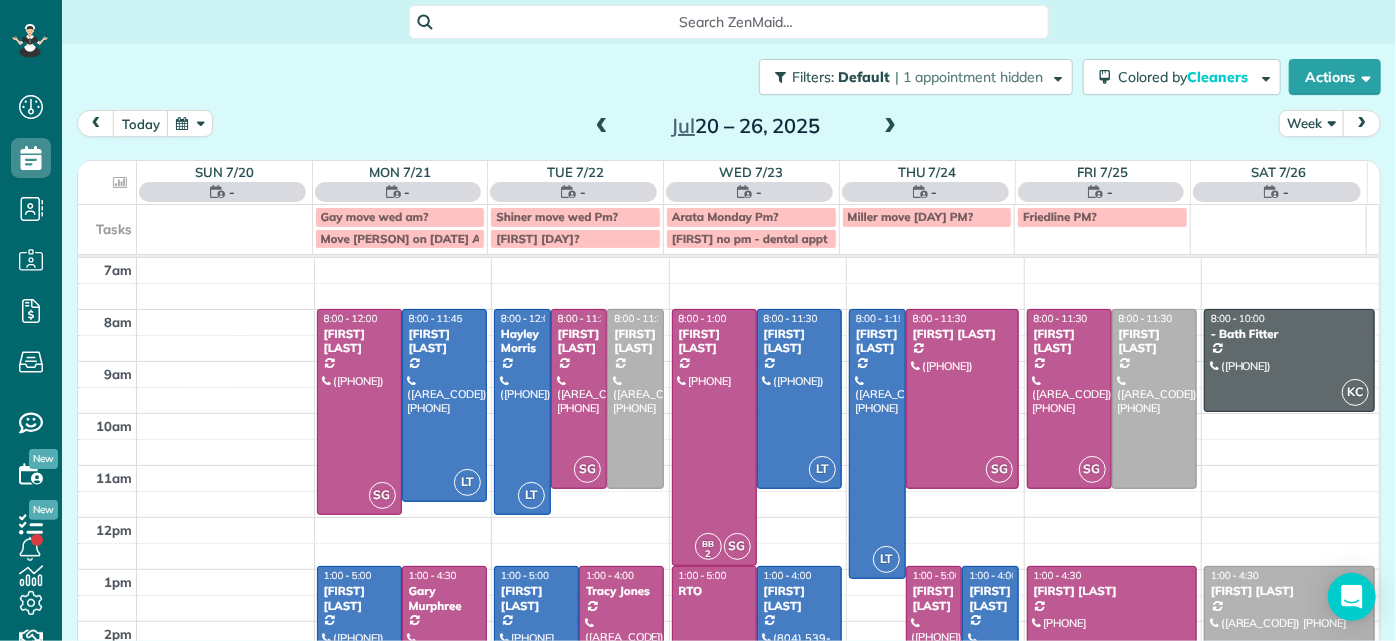 click at bounding box center (602, 127) 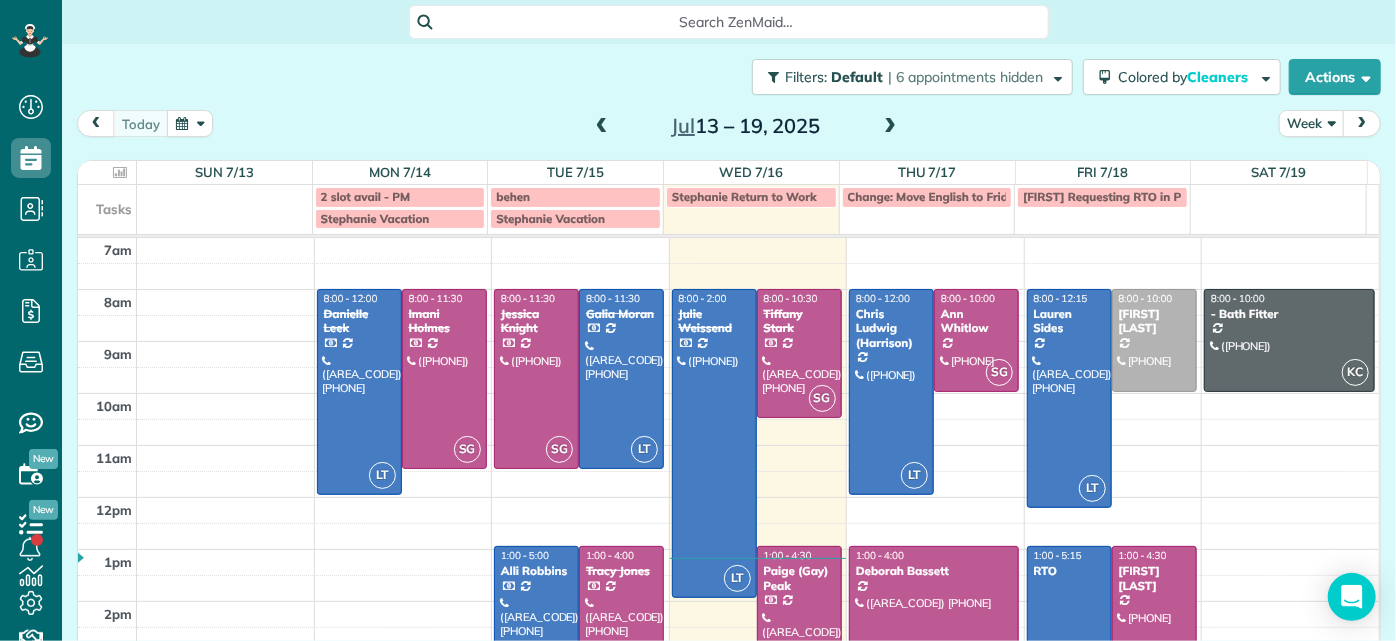 click at bounding box center (890, 127) 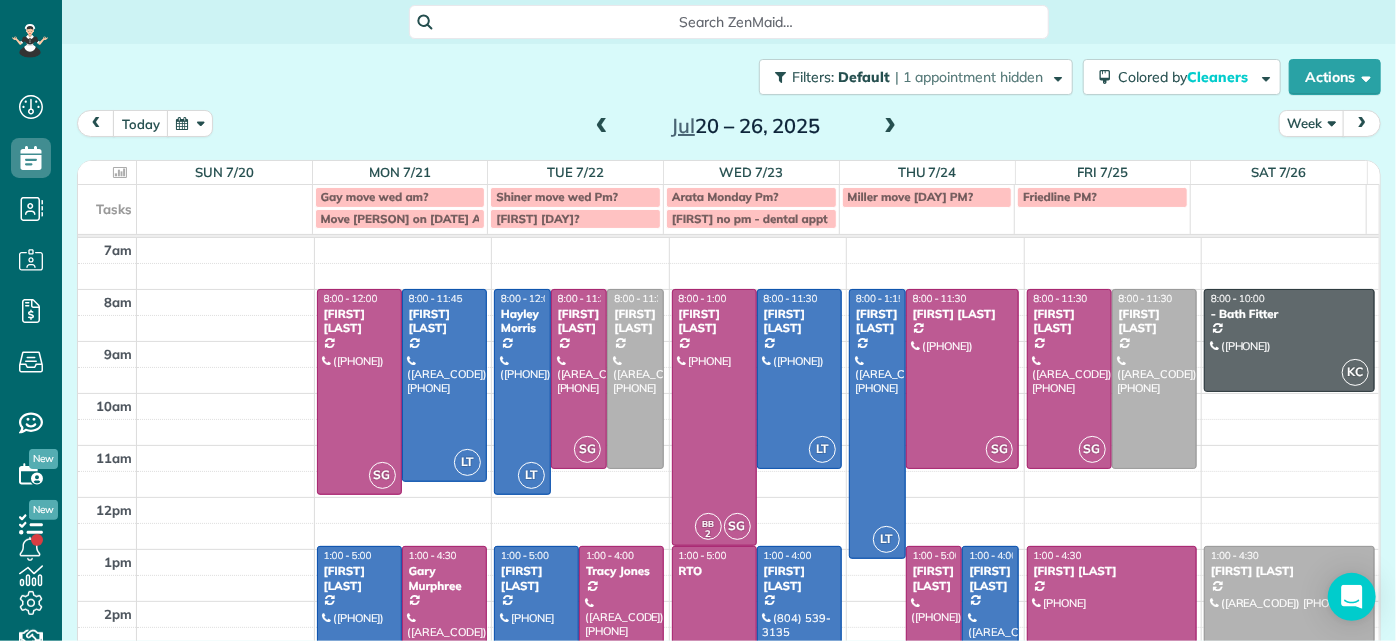 click at bounding box center [890, 127] 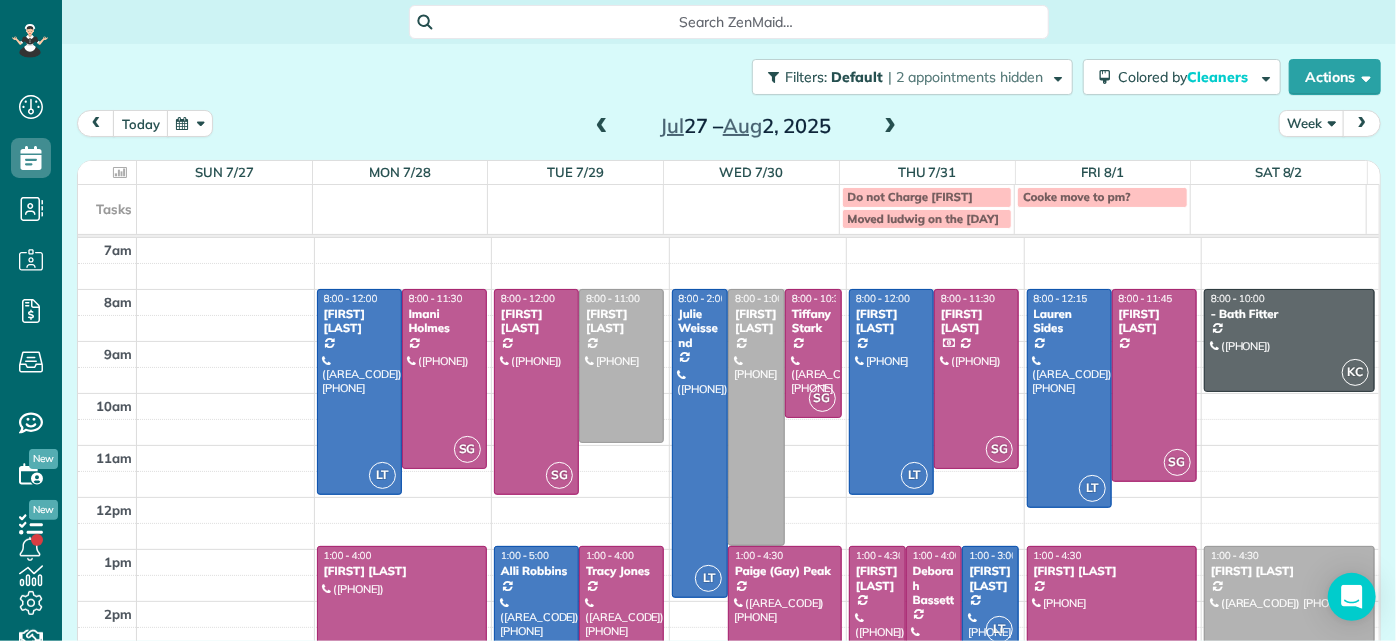 click at bounding box center [890, 127] 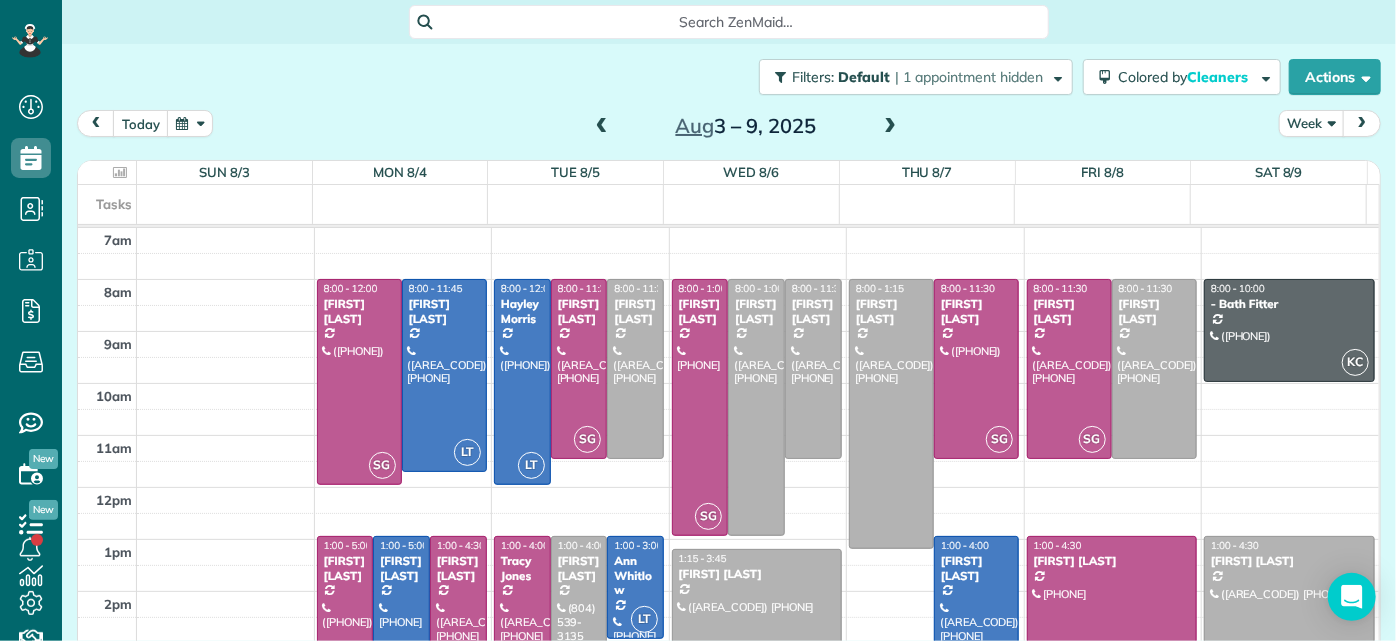 click at bounding box center [602, 127] 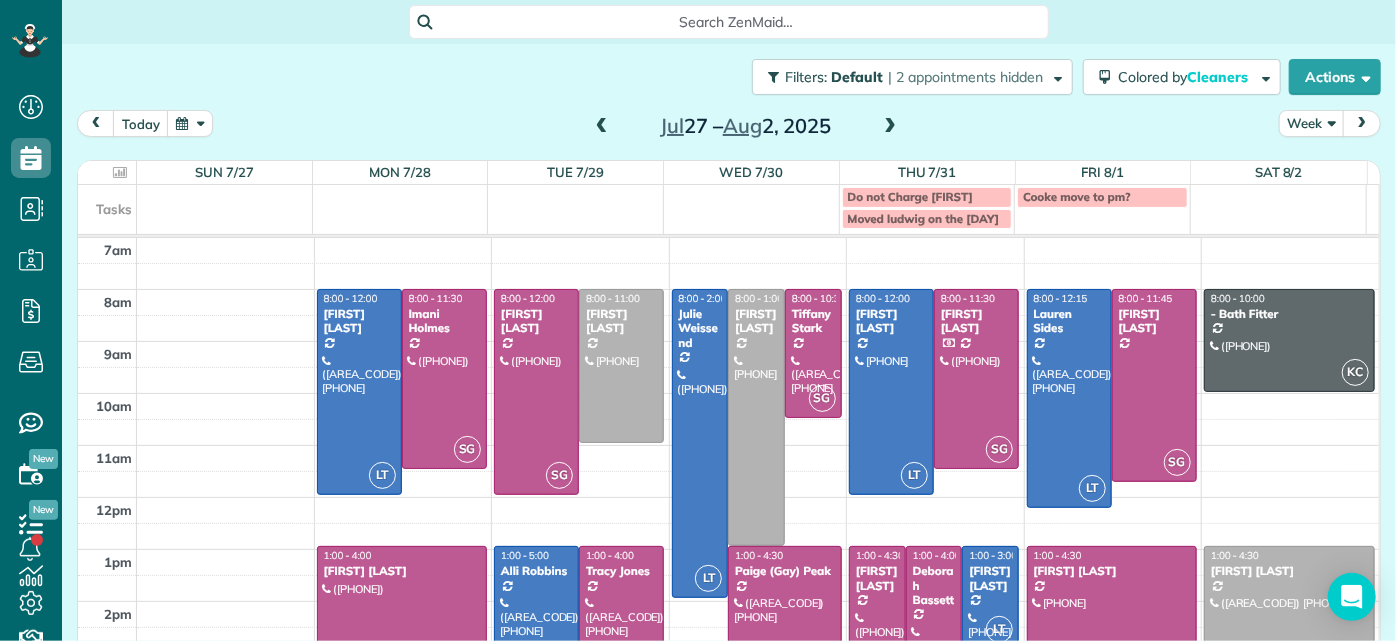 click at bounding box center (602, 127) 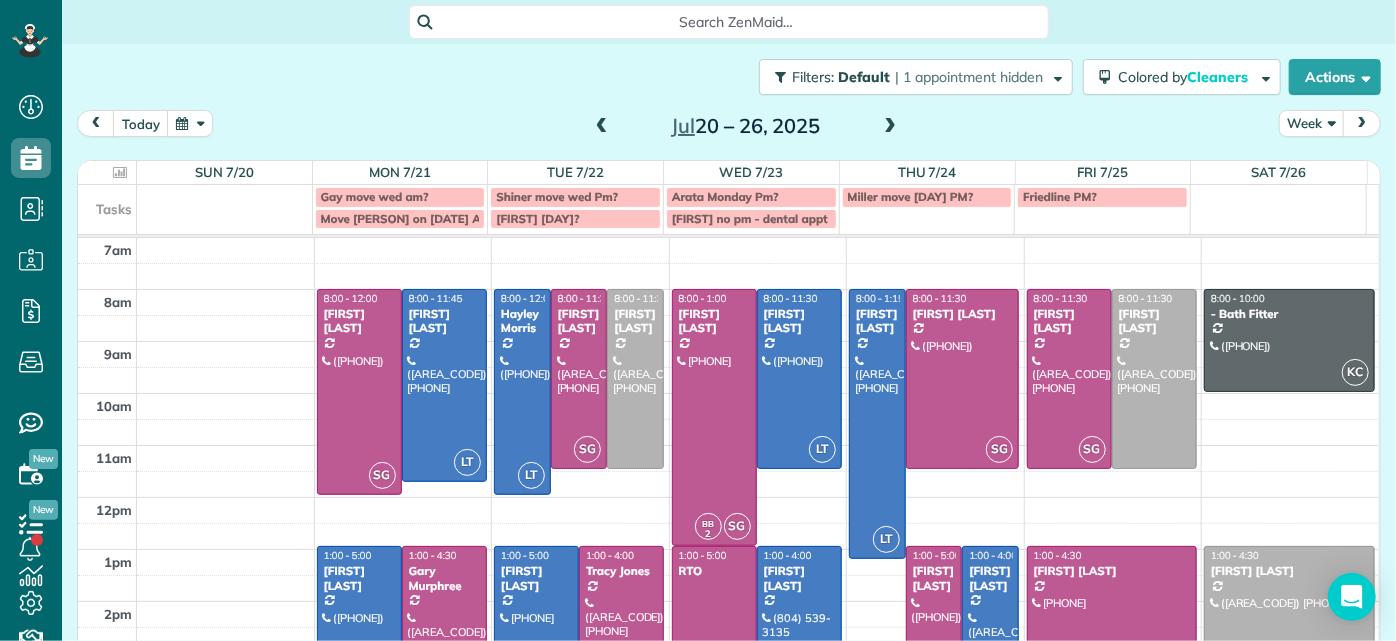 click at bounding box center [602, 127] 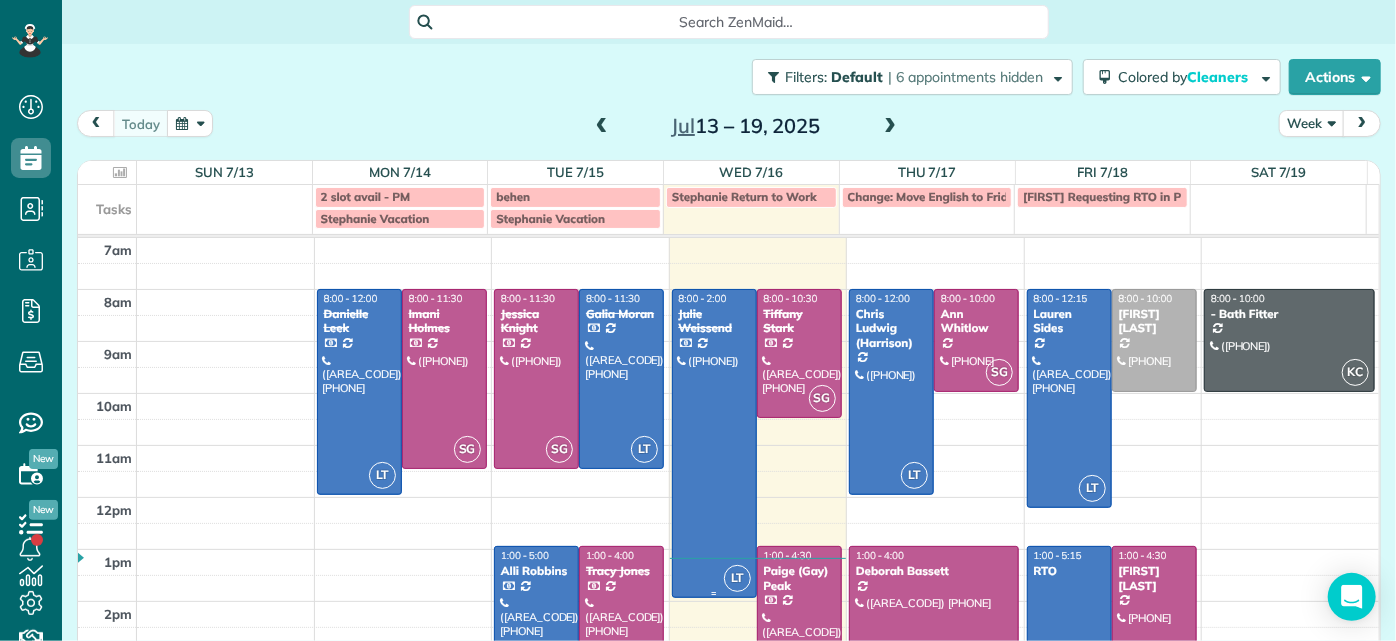 click at bounding box center [714, 443] 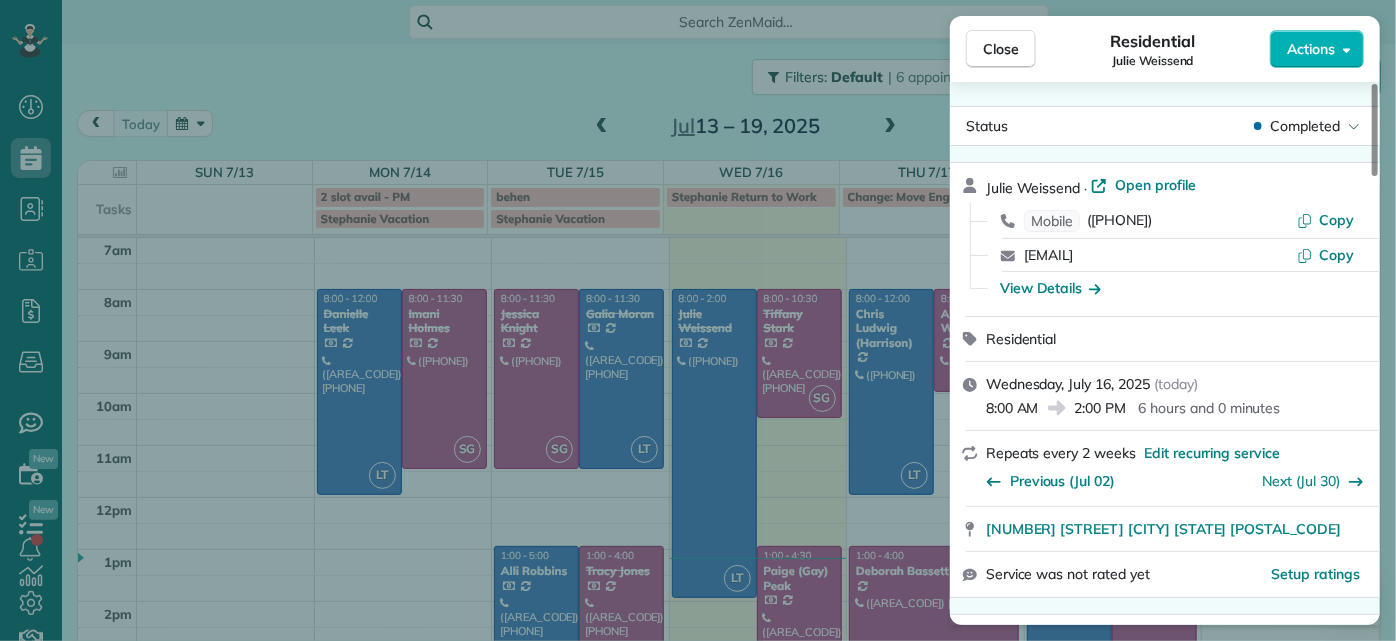 click on "Close Residential Julie Weissend Actions Status Completed Julie Weissend · Open profile Mobile (804) 370-8320 Copy julie@dovetailinc.com Copy View Details Residential Wednesday, July 16, 2025 ( today ) 8:00 AM 2:00 PM 6 hours and 0 minutes Repeats every 2 weeks Edit recurring service Previous (Jul 02) Next (Jul 30) 2710 Monument Avenue Richmond VA 23220 Service was not rated yet Setup ratings Cleaners Time in and out Assign Invite Cleaners Laura   Thaller 8:00 AM 2:00 PM Checklist Try Now Keep this appointment up to your standards. Stay on top of every detail, keep your cleaners organised, and your client happy. Assign a checklist Watch a 5 min demo Billing Billing actions Price $280.00 Overcharge $0.00 Discount $0.00 Coupon discount - Primary tax - Secondary tax - Total appointment price $280.00 Tips collected New feature! $0.00 Paid by card Total including tip $280.00 Get paid online in no-time! Send an invoice and reward your cleaners with tips Charge customer credit card Appointment custom fields - Notes" at bounding box center [698, 320] 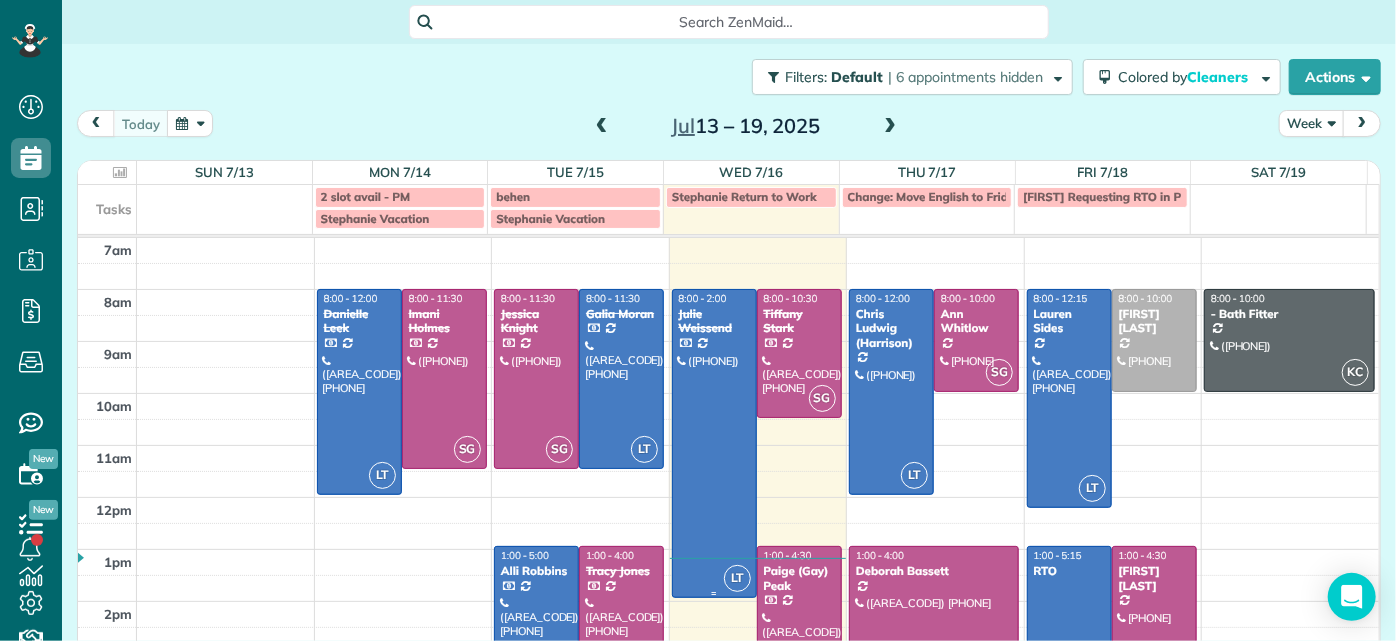 click at bounding box center (714, 443) 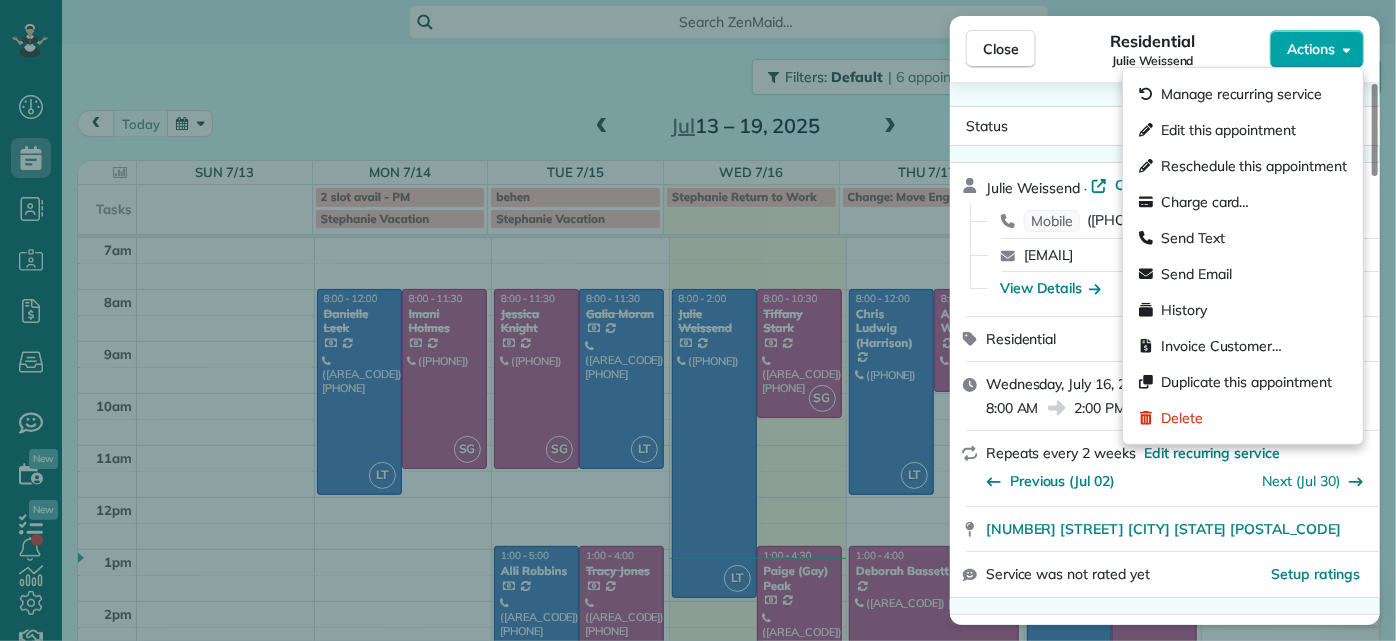 click on "Actions" at bounding box center [1317, 49] 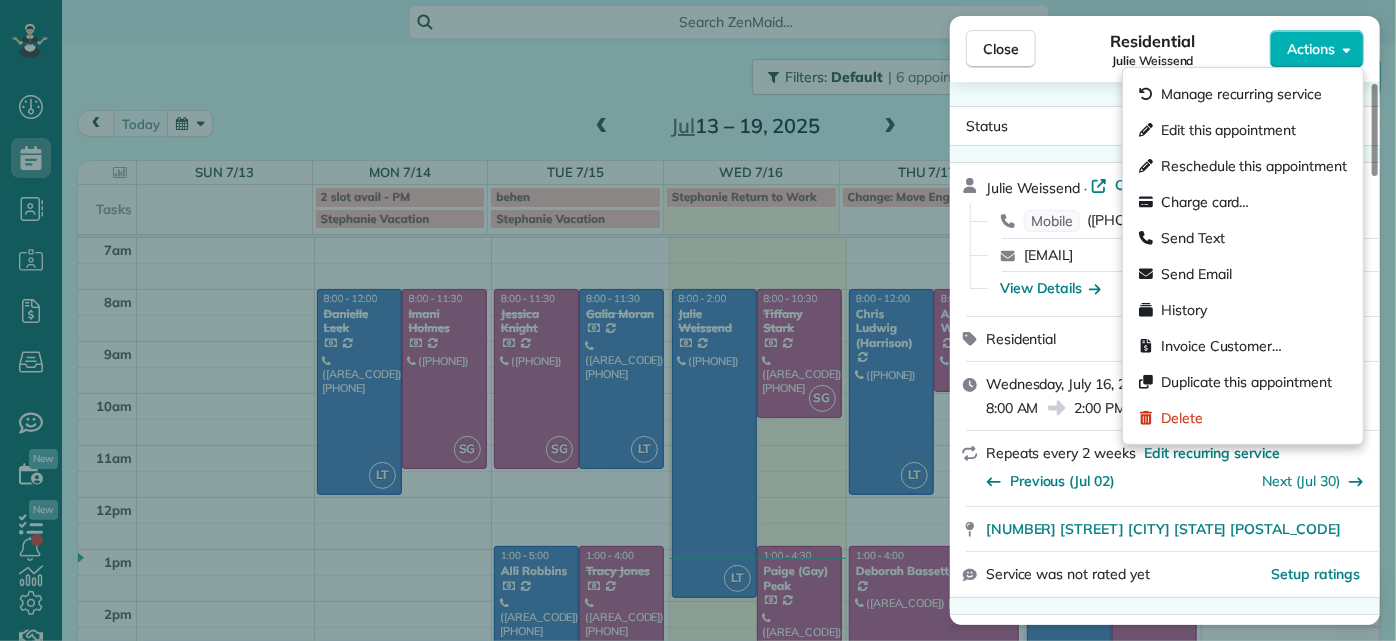 click on "Residential Julie Weissend" at bounding box center [1153, 49] 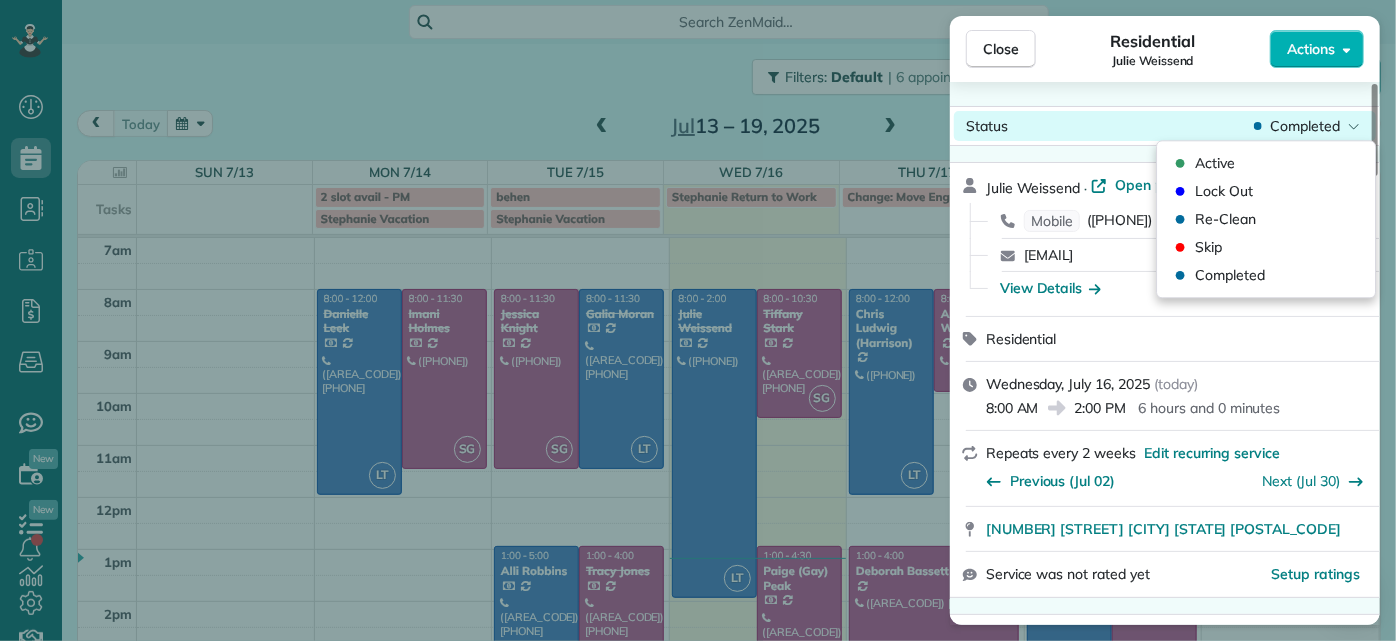 click 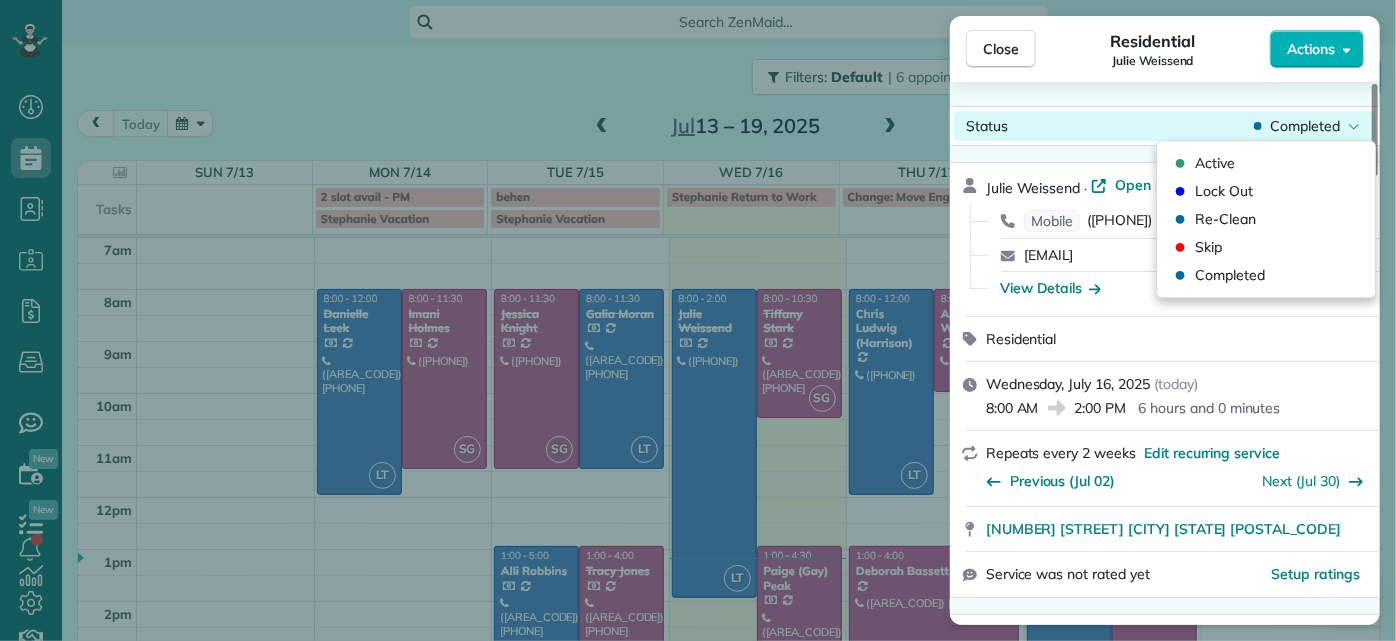 click 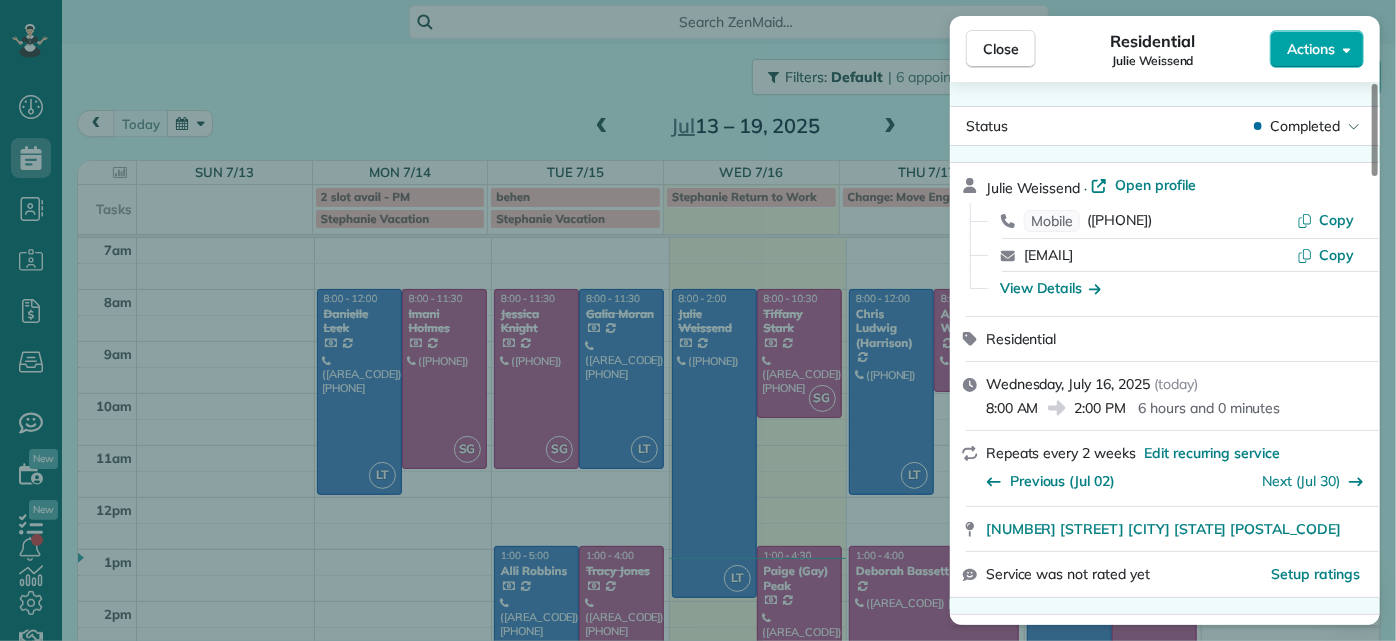 click on "Actions" at bounding box center [1311, 49] 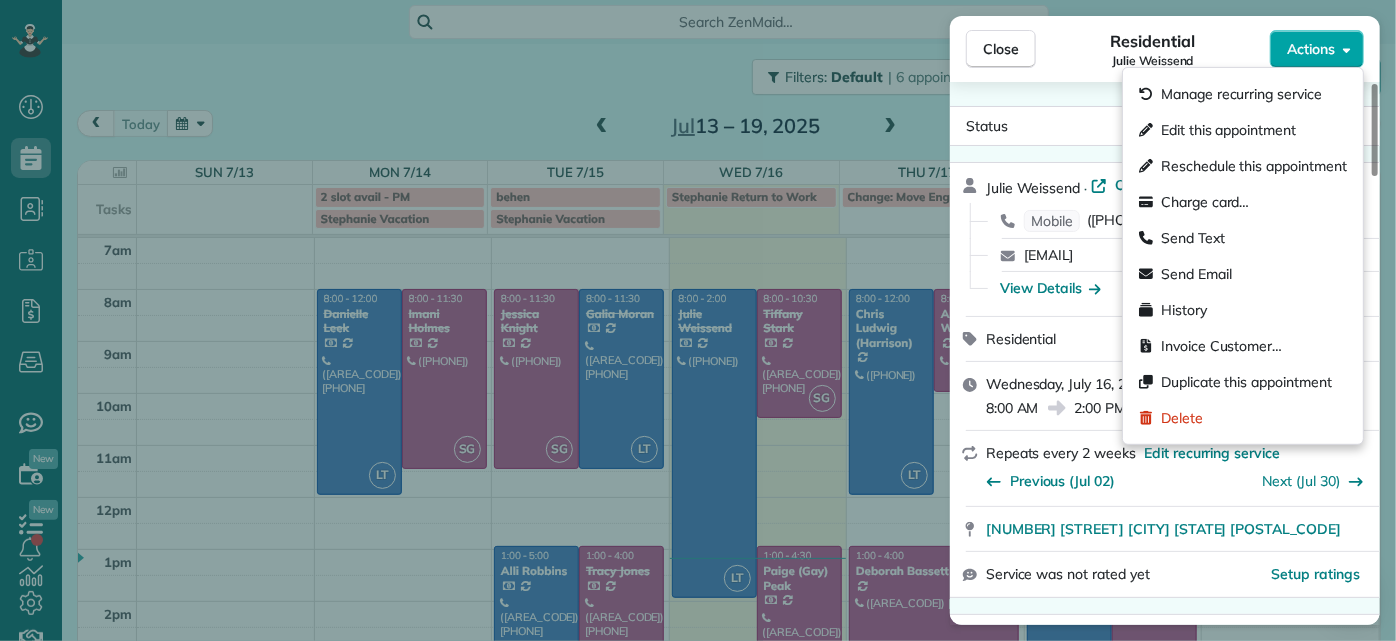 click on "Actions" at bounding box center [1311, 49] 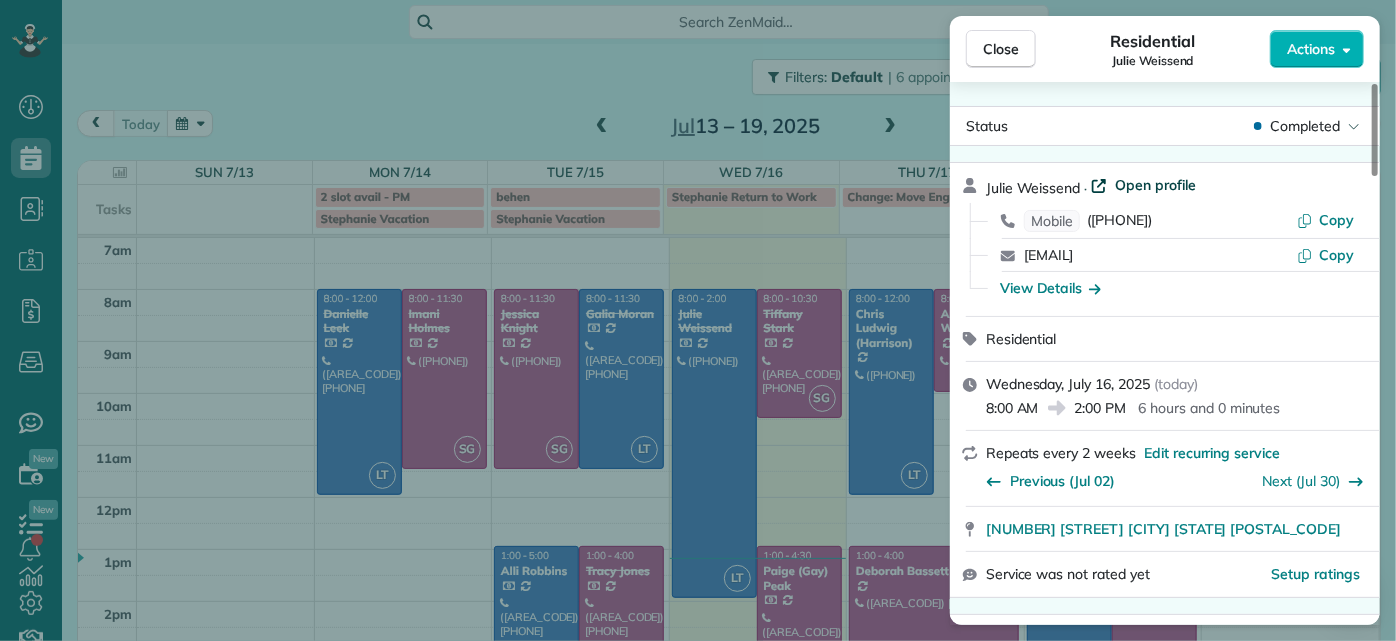 click on "Open profile" at bounding box center [1155, 185] 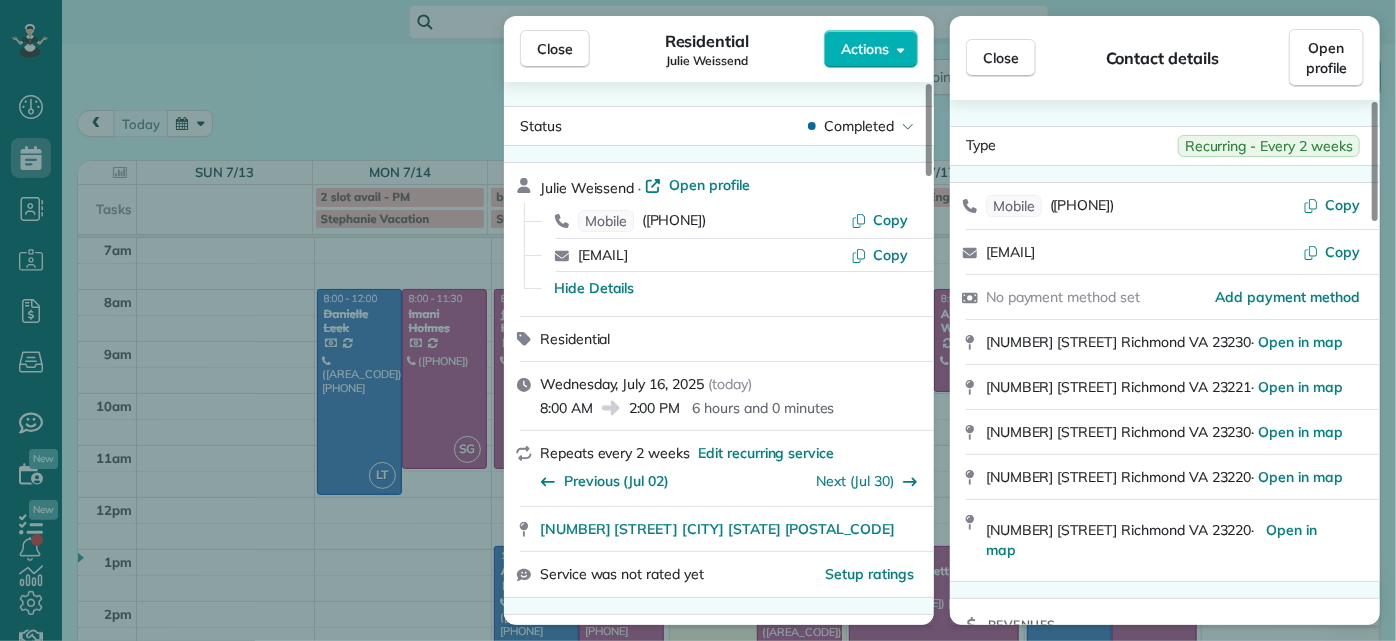 drag, startPoint x: 267, startPoint y: 115, endPoint x: 411, endPoint y: 229, distance: 183.66273 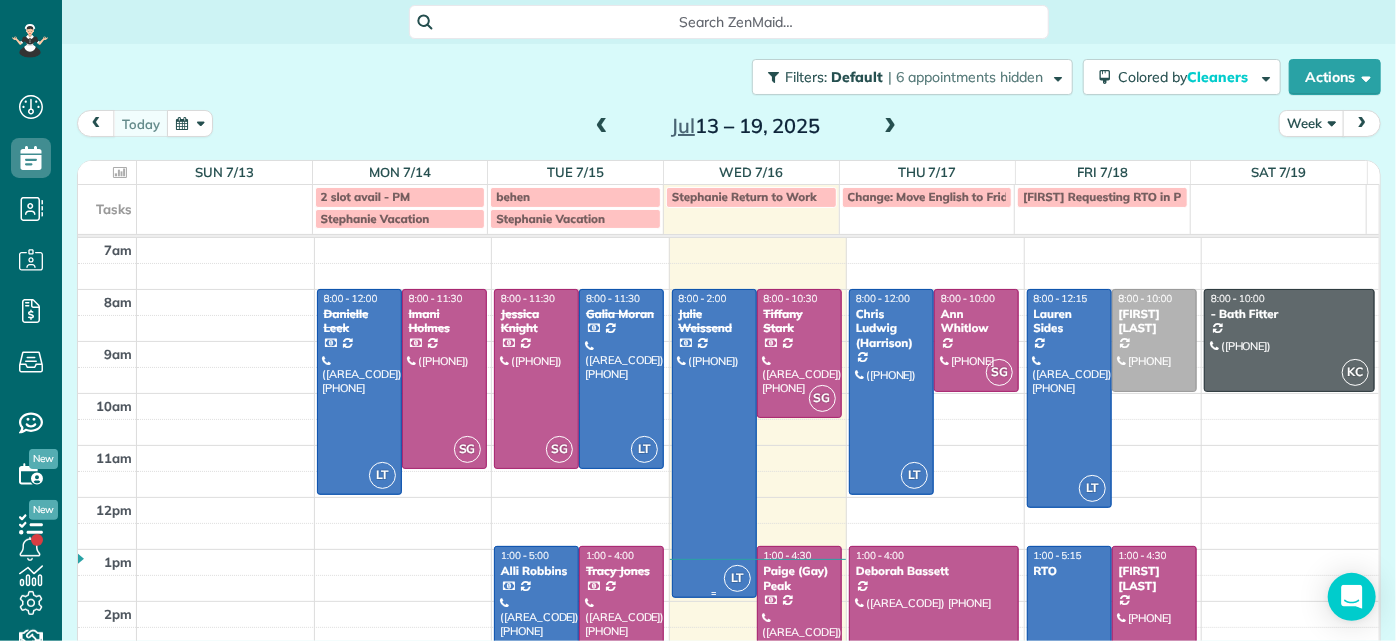 click at bounding box center [714, 443] 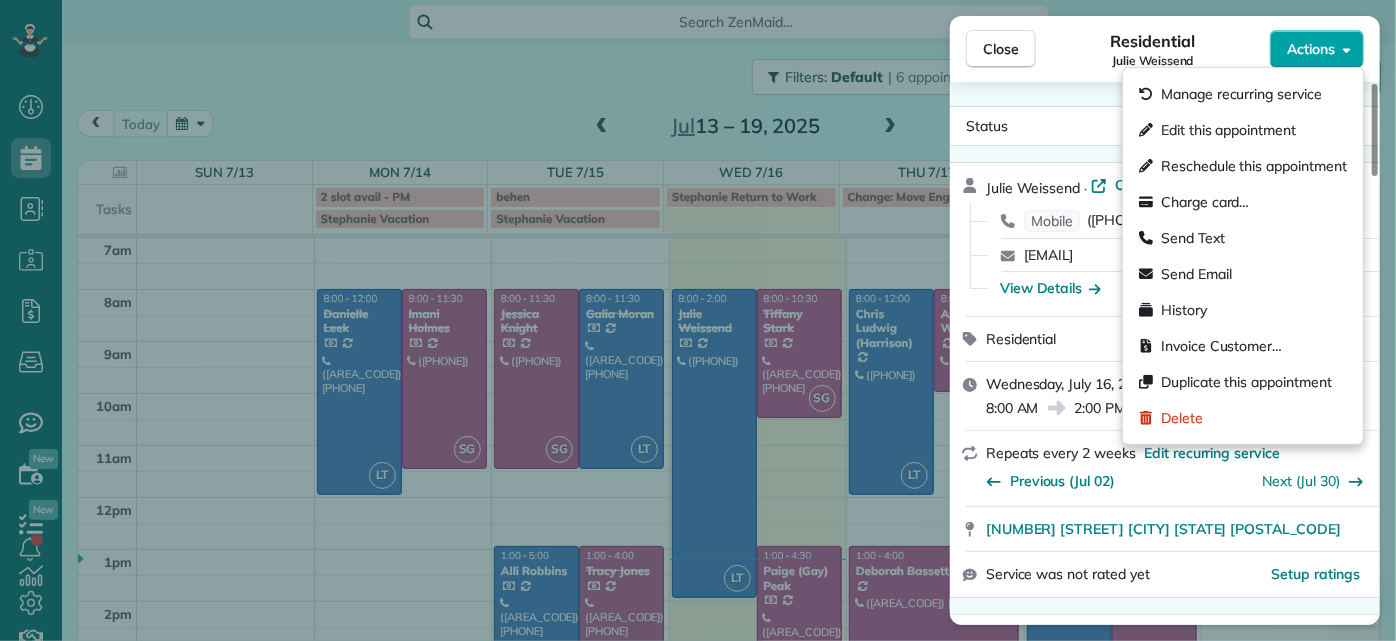 click on "Actions" at bounding box center [1311, 49] 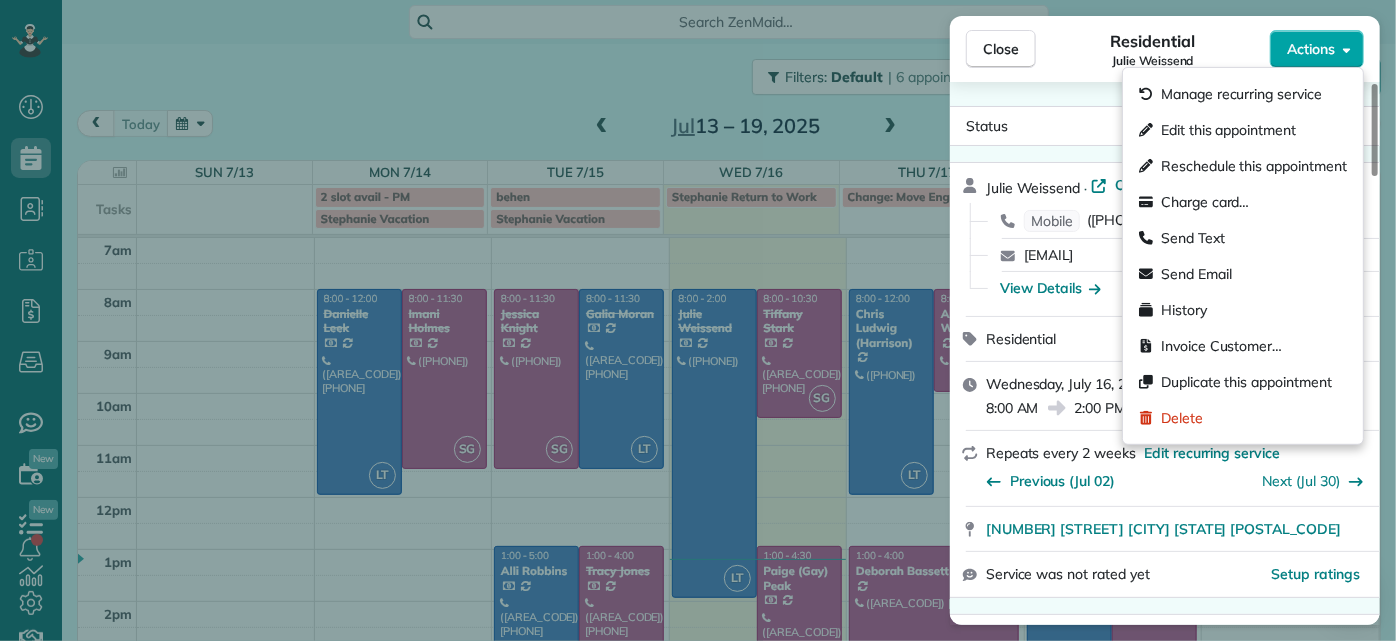 click on "Actions" at bounding box center (1311, 49) 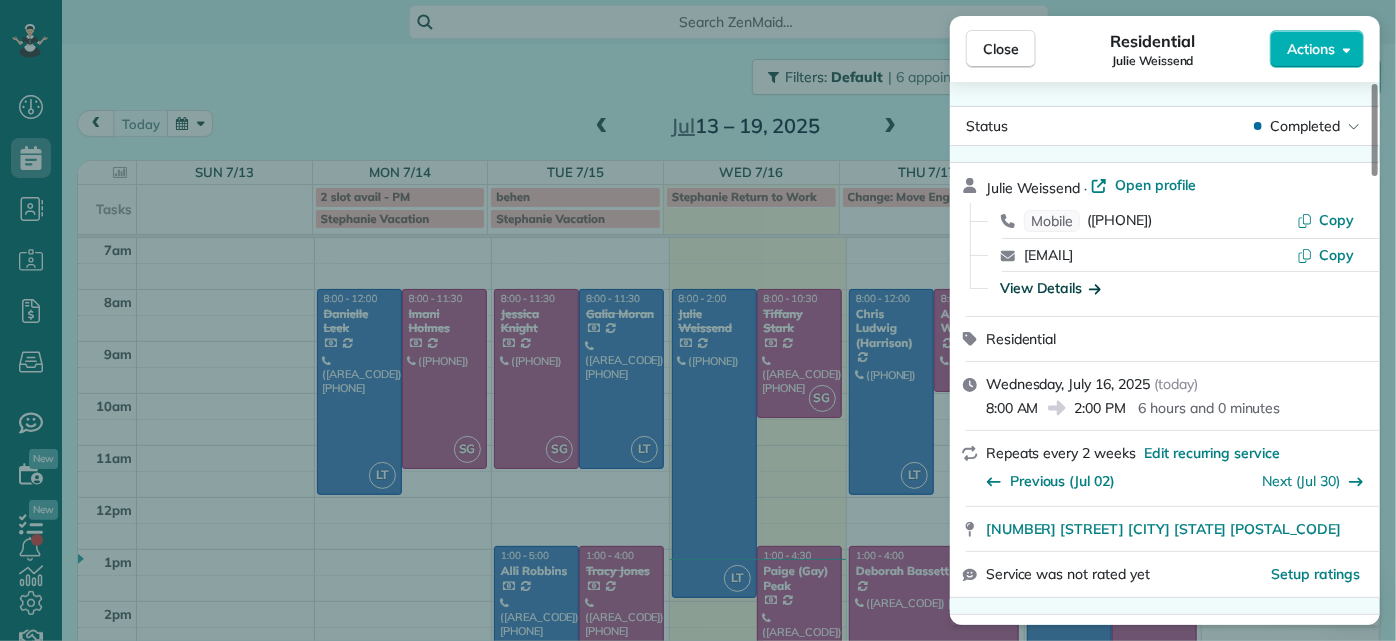 click on "View Details" at bounding box center (1050, 288) 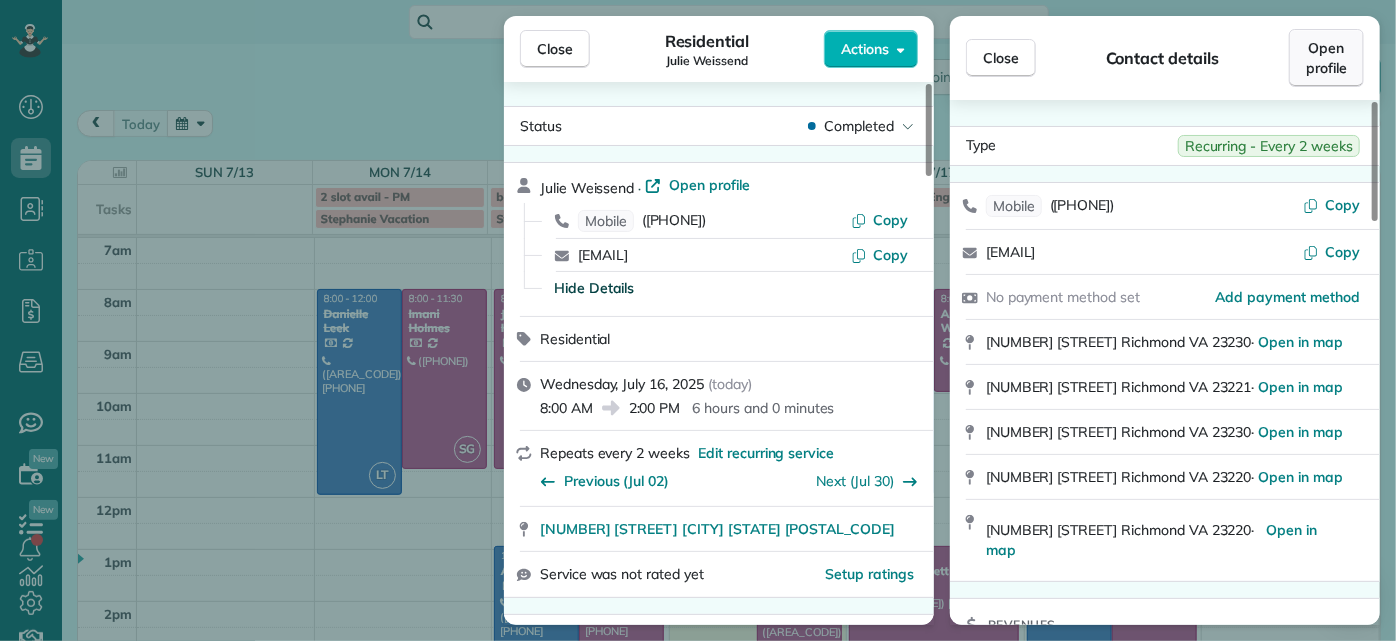click on "Open profile" at bounding box center (1326, 58) 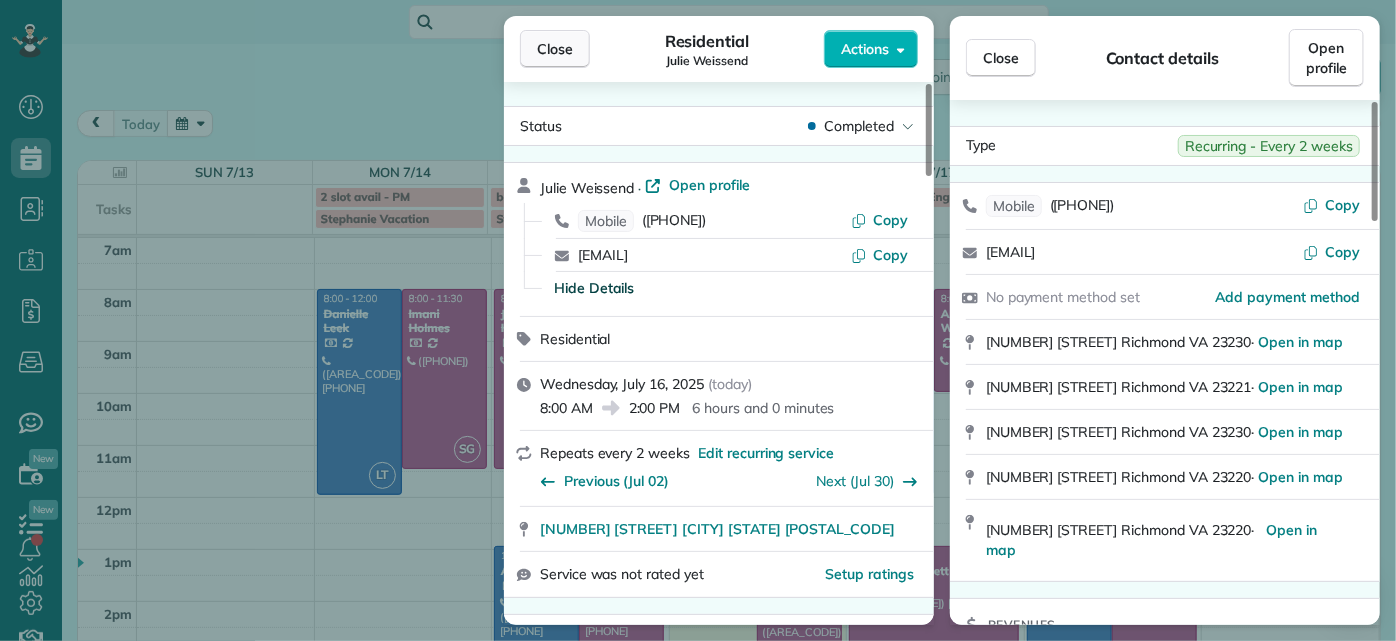 click on "Close" at bounding box center [555, 49] 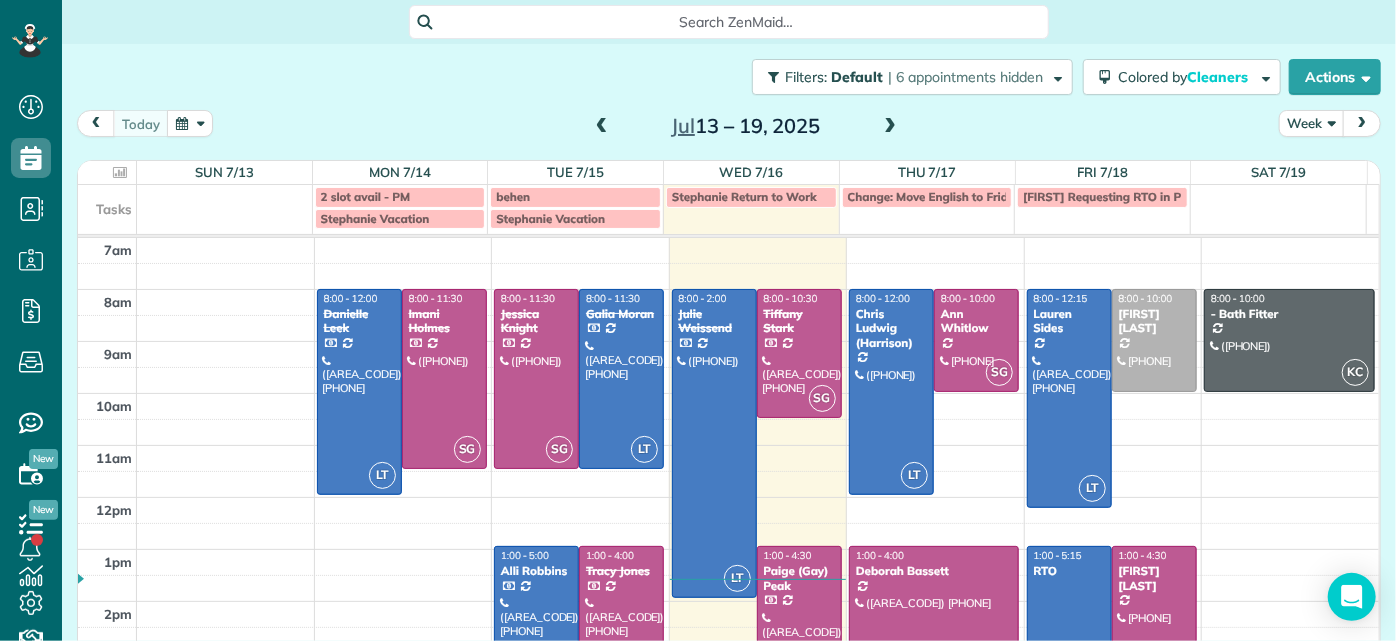 click on "Jul  13 – 19, 2025" at bounding box center [746, 126] 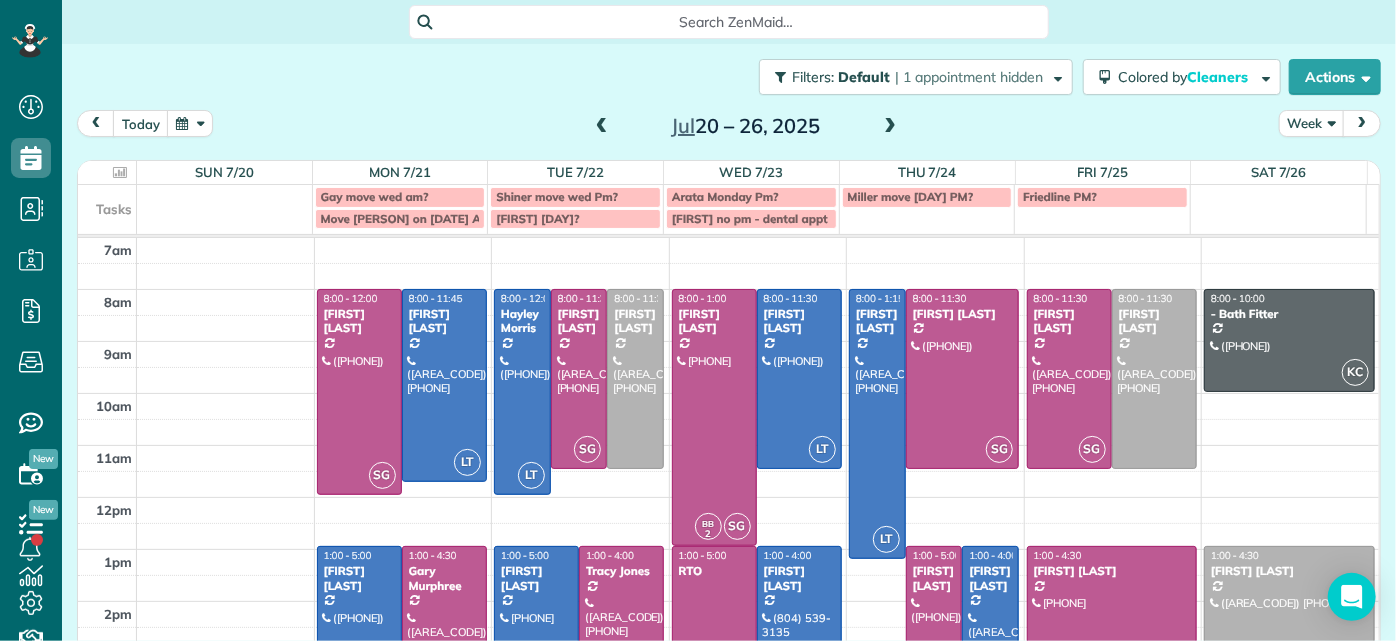 click at bounding box center (890, 127) 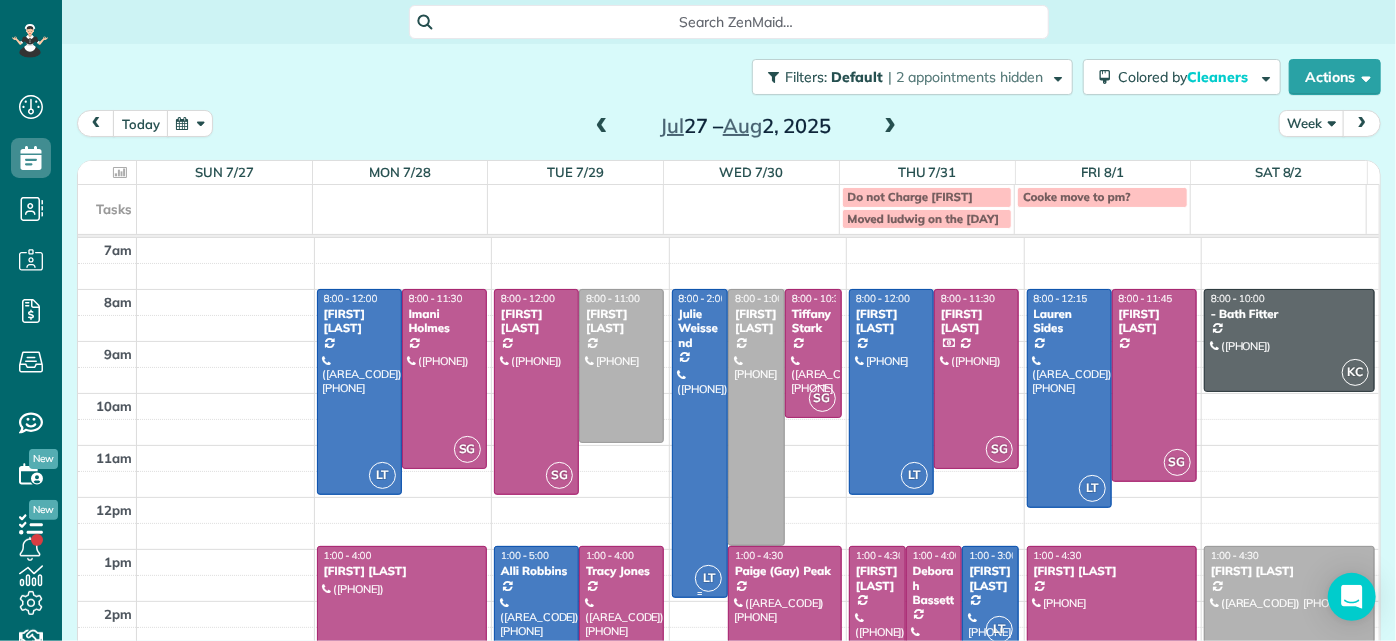 drag, startPoint x: 675, startPoint y: 404, endPoint x: 712, endPoint y: 458, distance: 65.459915 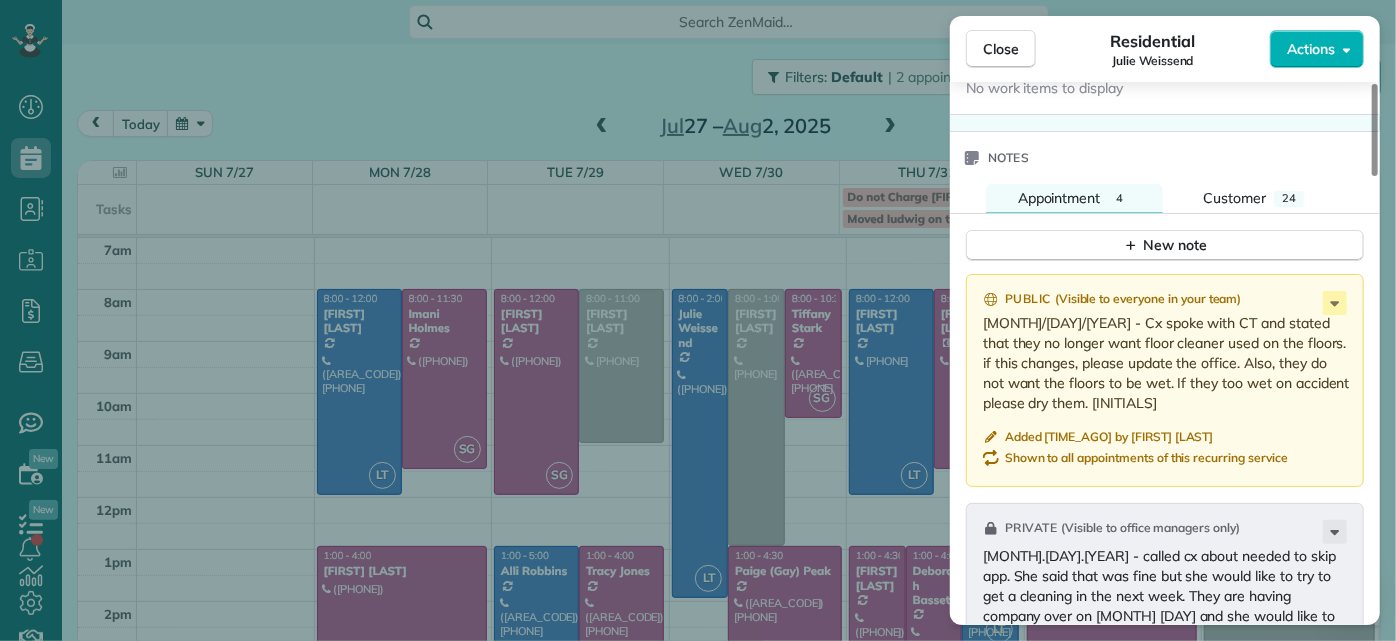 scroll, scrollTop: 1727, scrollLeft: 0, axis: vertical 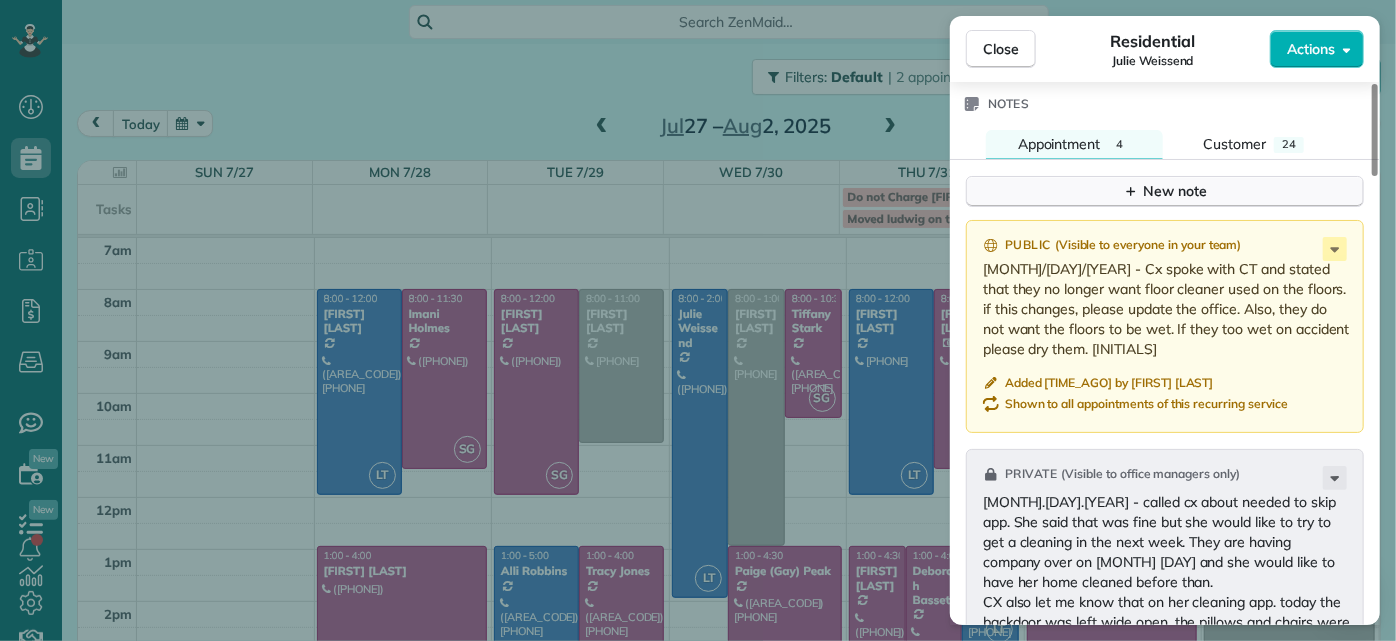 click on "New note" at bounding box center (1165, 191) 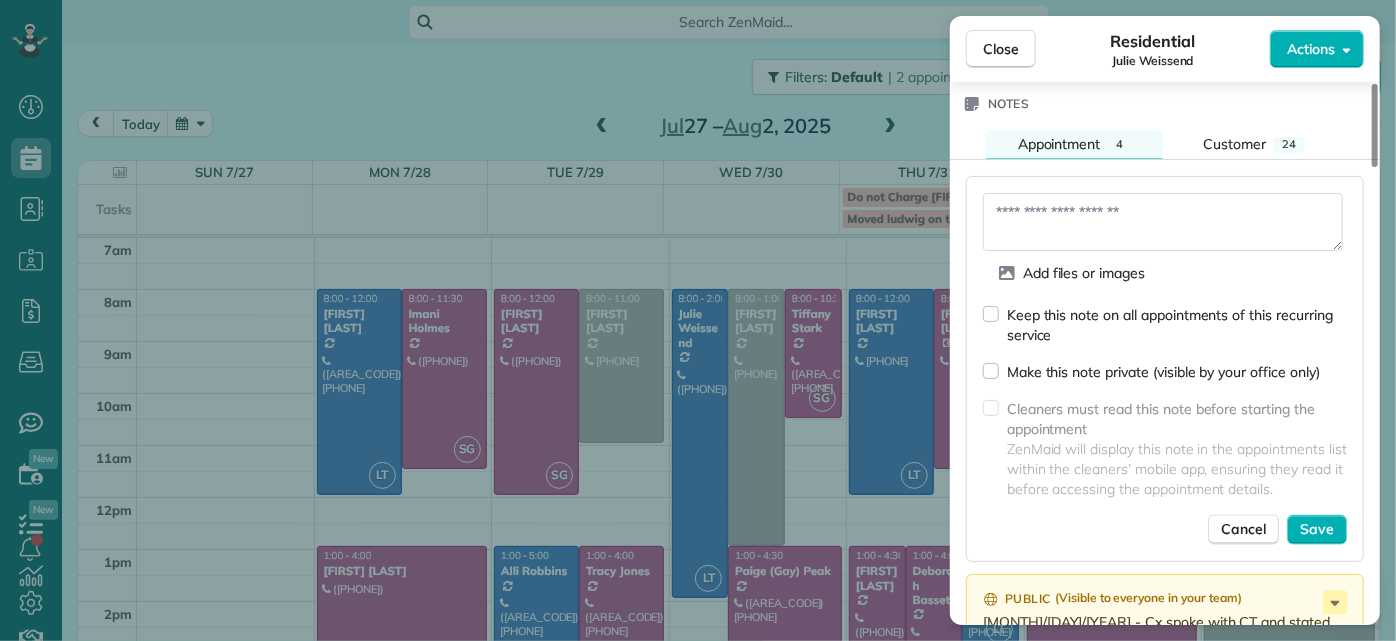 drag, startPoint x: 1098, startPoint y: 174, endPoint x: 1113, endPoint y: 207, distance: 36.249138 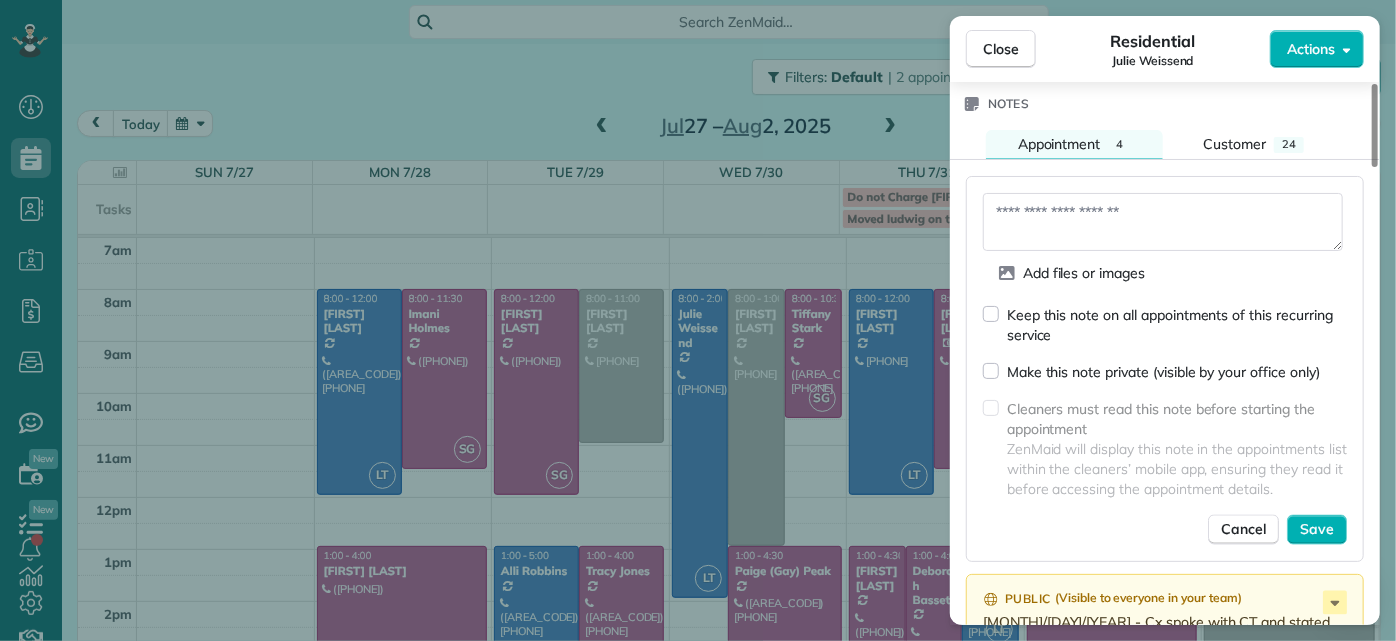 click on "Add files or images Keep this note on all appointments of this recurring service Make this note private (visible by your office only) Cleaners must read this note before starting the appointment ZenMaid will display this note in the appointments list within the cleaners’ mobile app, ensuring they read it before accessing the appointment details. Cancel Save" at bounding box center [1165, 369] 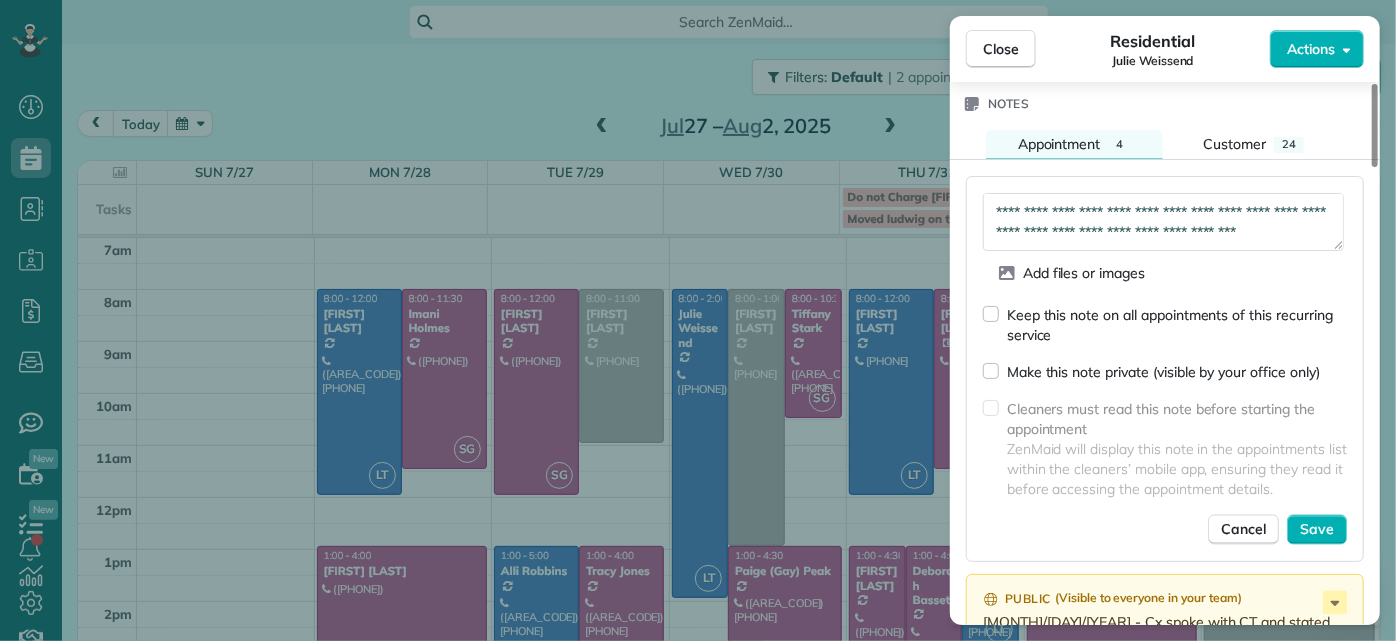 scroll, scrollTop: 10, scrollLeft: 0, axis: vertical 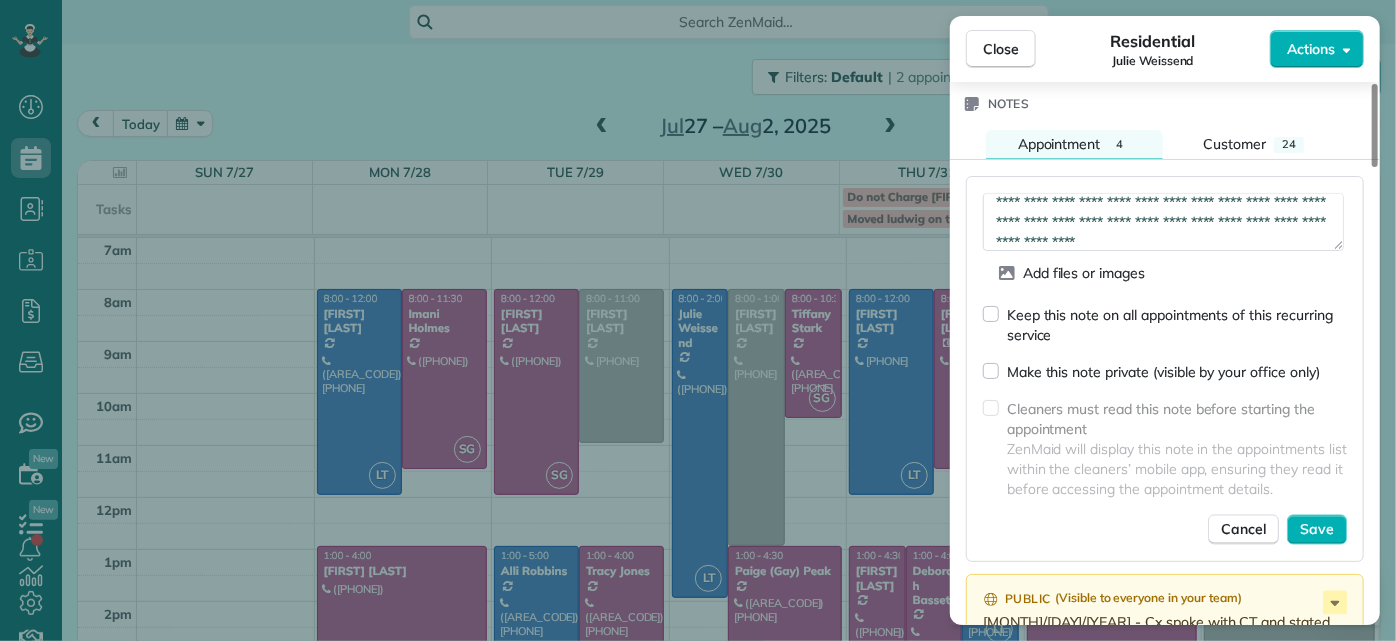 click on "**********" at bounding box center [1163, 221] 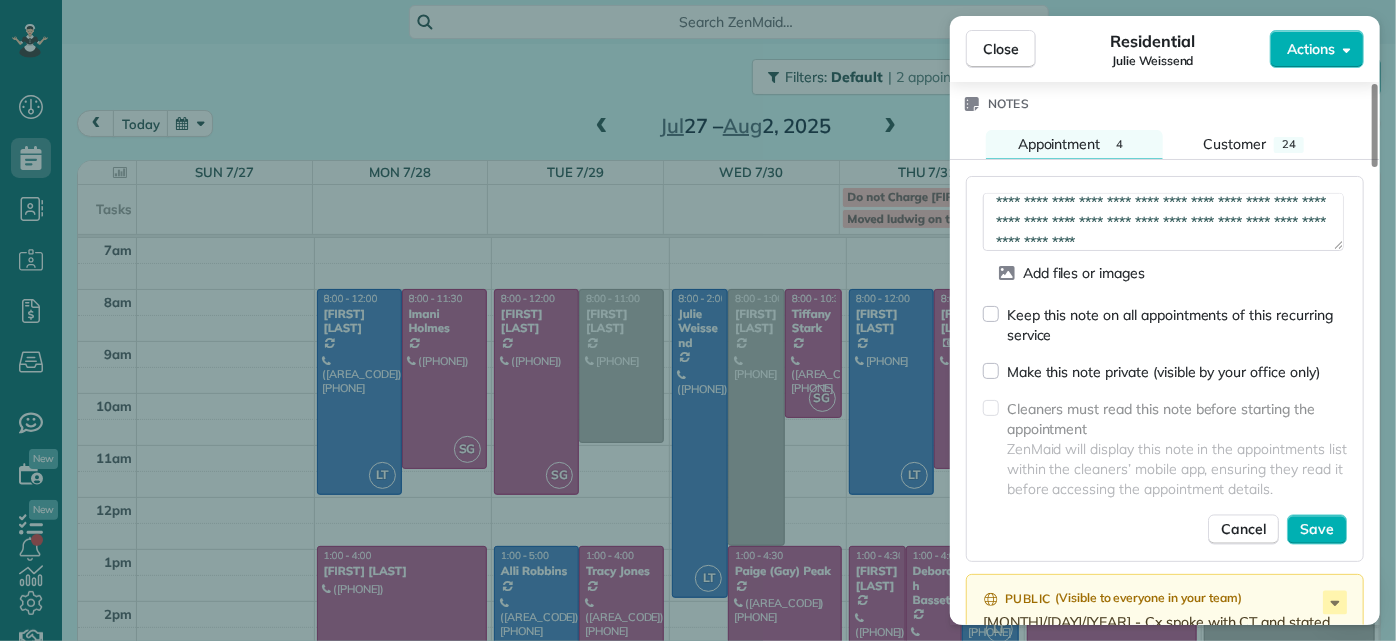 drag, startPoint x: 1297, startPoint y: 210, endPoint x: 1319, endPoint y: 218, distance: 23.409399 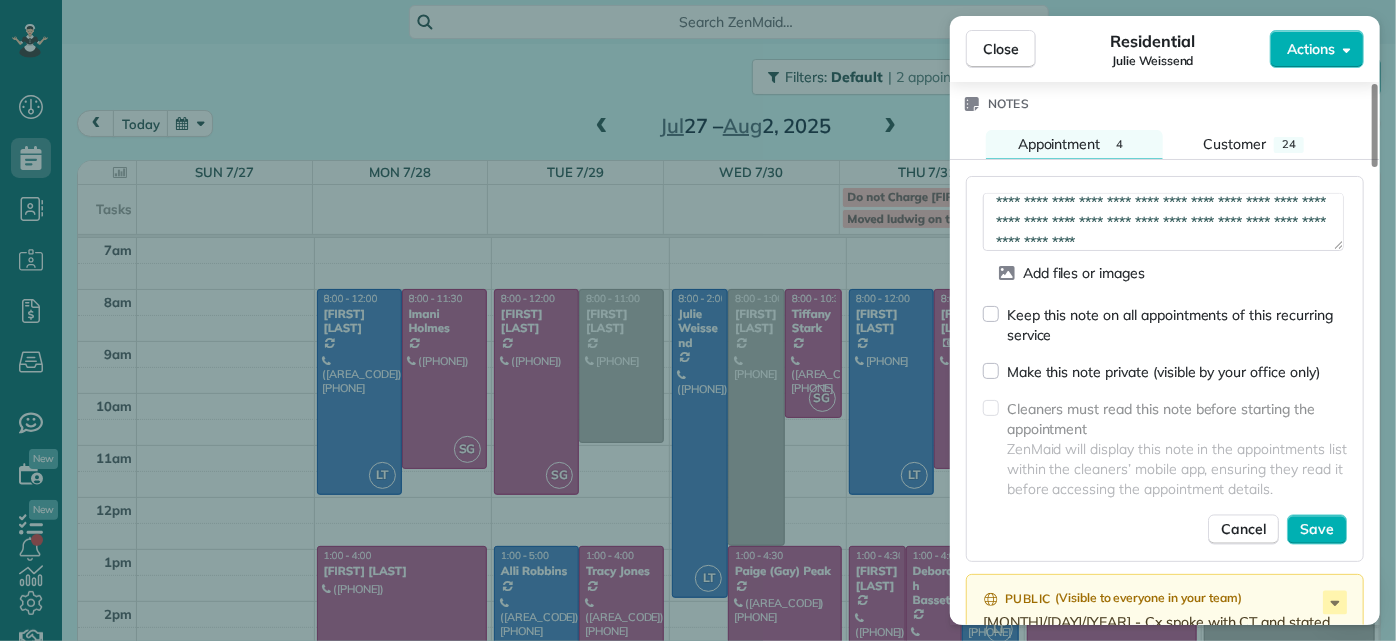 click on "**********" at bounding box center [1163, 221] 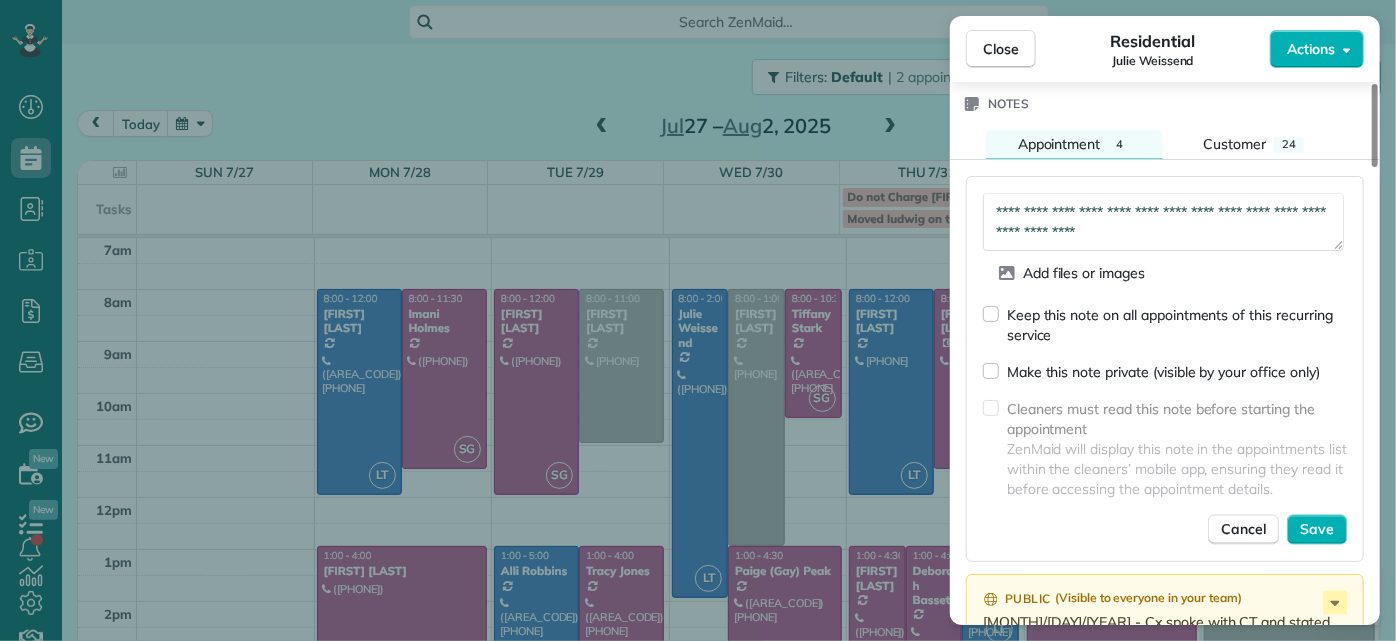drag, startPoint x: 1176, startPoint y: 234, endPoint x: 994, endPoint y: 231, distance: 182.02472 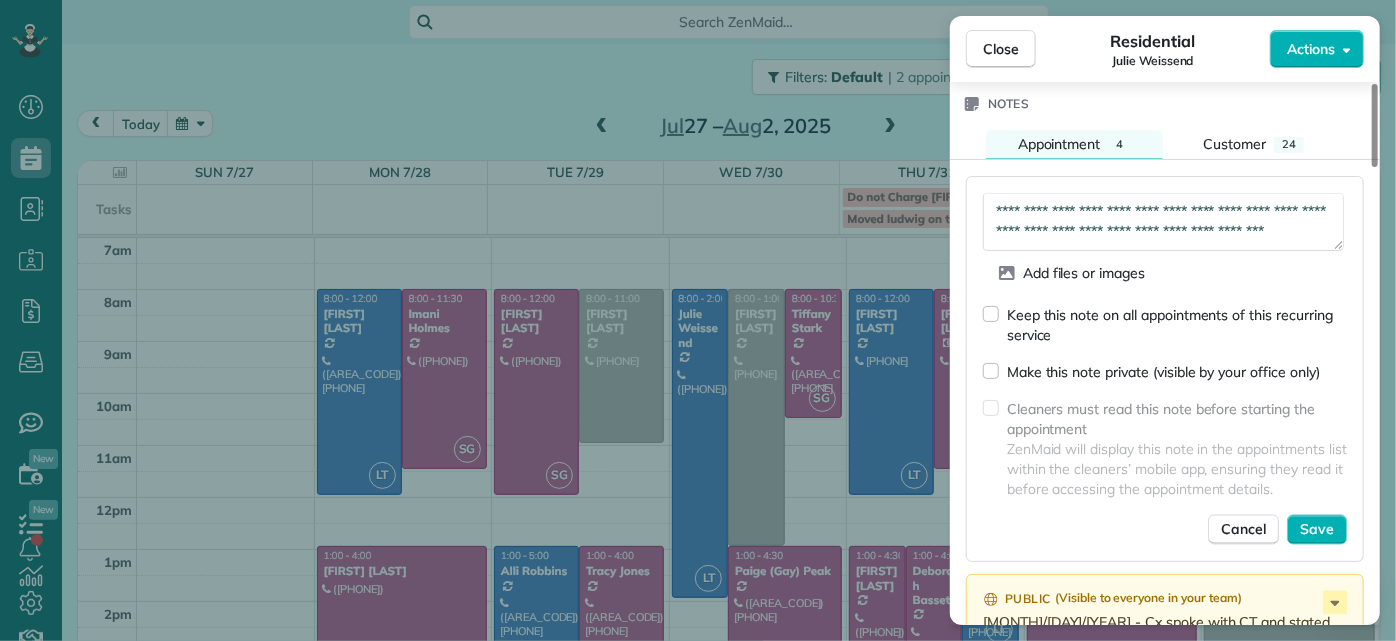click on "**********" at bounding box center (1163, 221) 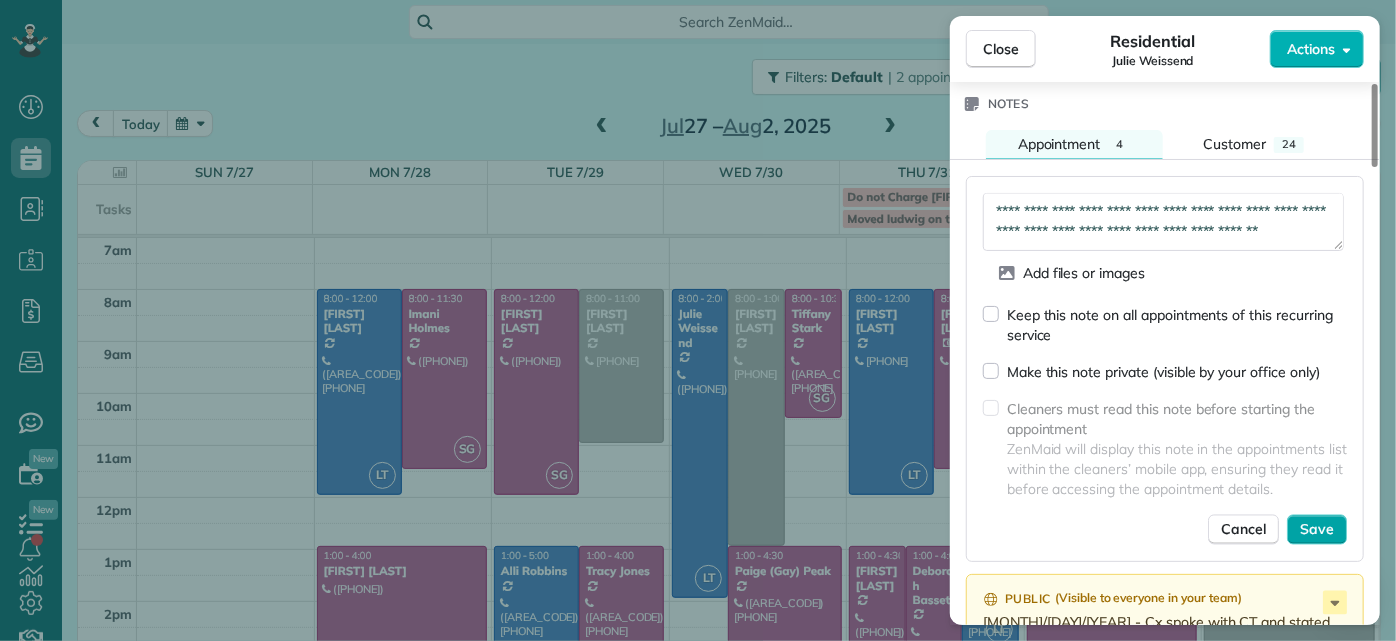 type on "**********" 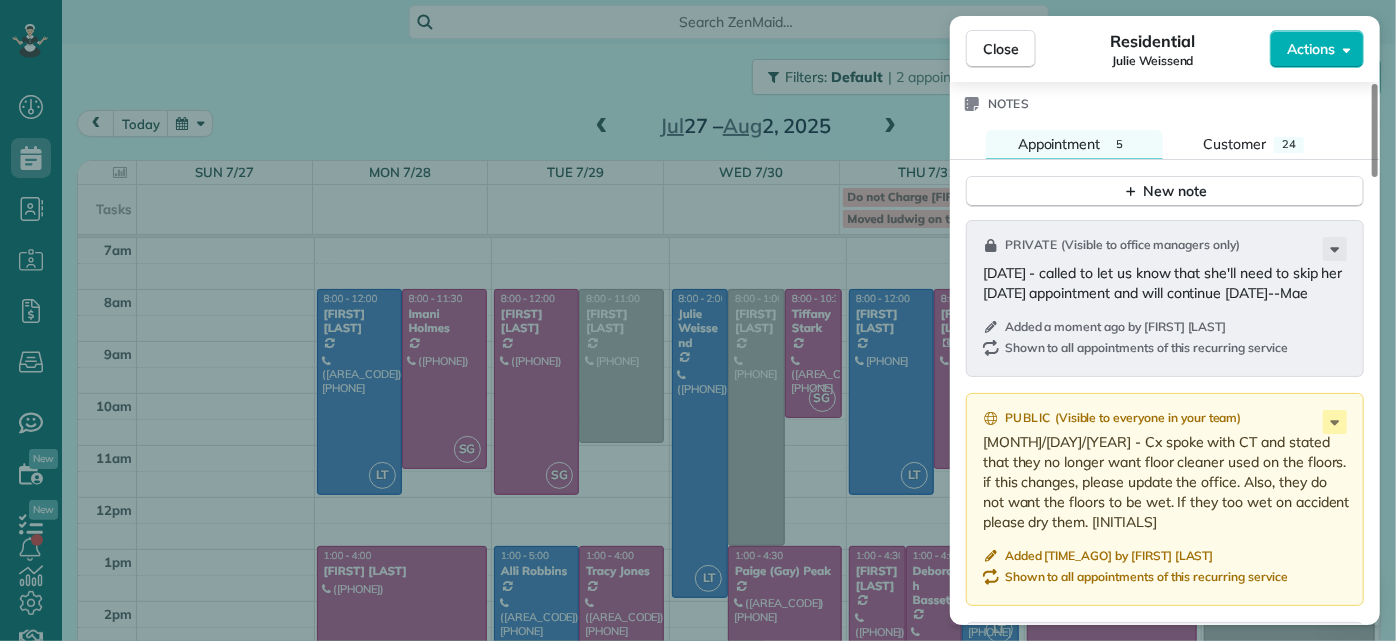 click on "Close Residential Julie Weissend Actions Status Active Julie Weissend · Open profile Mobile (804) 370-8320 Copy julie@dovetailinc.com Copy View Details Residential Wednesday, July 30, 2025 8:00 AM 2:00 PM 6 hours and 0 minutes Repeats every 2 weeks Edit recurring service Previous (Jul 16) Next (Aug 13) 2710 Monument Avenue Richmond VA 23220 Service was not rated yet Setup ratings Cleaners Time in and out Assign Invite Cleaners Laura   Thaller 8:00 AM 2:00 PM Checklist Try Now Keep this appointment up to your standards. Stay on top of every detail, keep your cleaners organised, and your client happy. Assign a checklist Watch a 5 min demo Billing Billing actions Price $280.00 Overcharge $0.00 Discount $0.00 Coupon discount - Primary tax - Secondary tax - Total appointment price $280.00 Tips collected New feature! $0.00 Unpaid Mark as paid Total including tip $280.00 Get paid online in no-time! Send an invoice and reward your cleaners with tips Charge customer credit card Appointment custom fields Man Hours - 5" at bounding box center [698, 320] 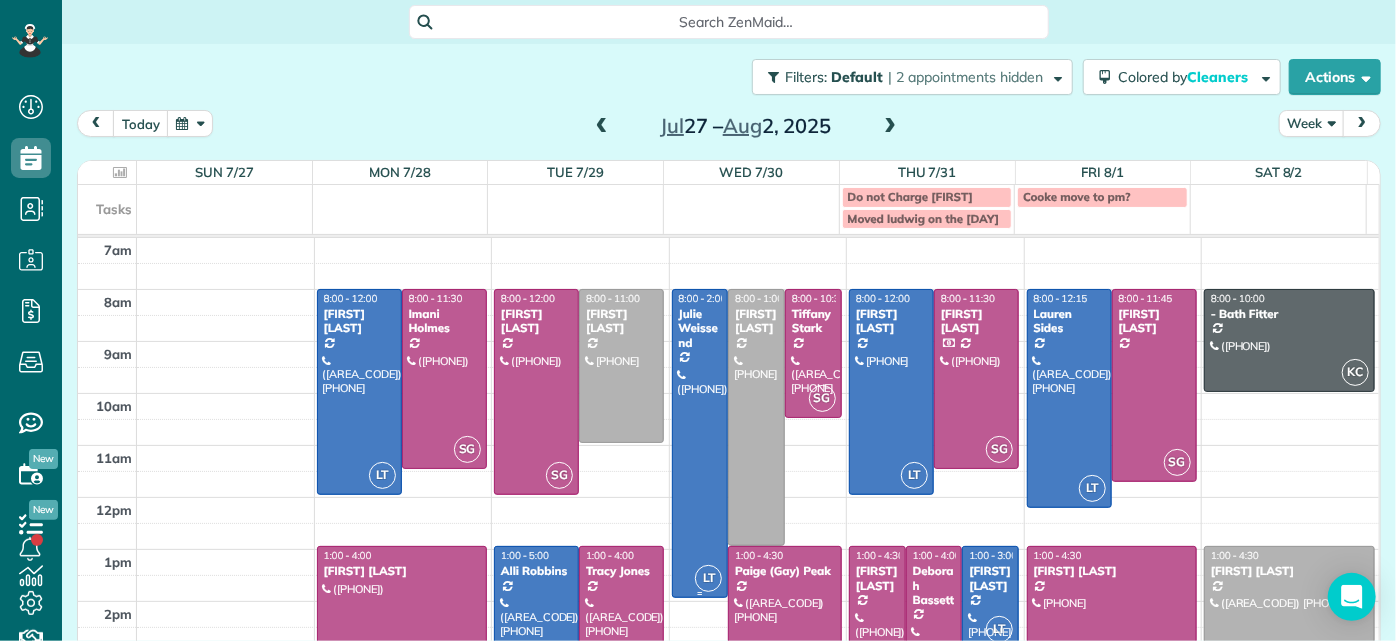 click at bounding box center (700, 443) 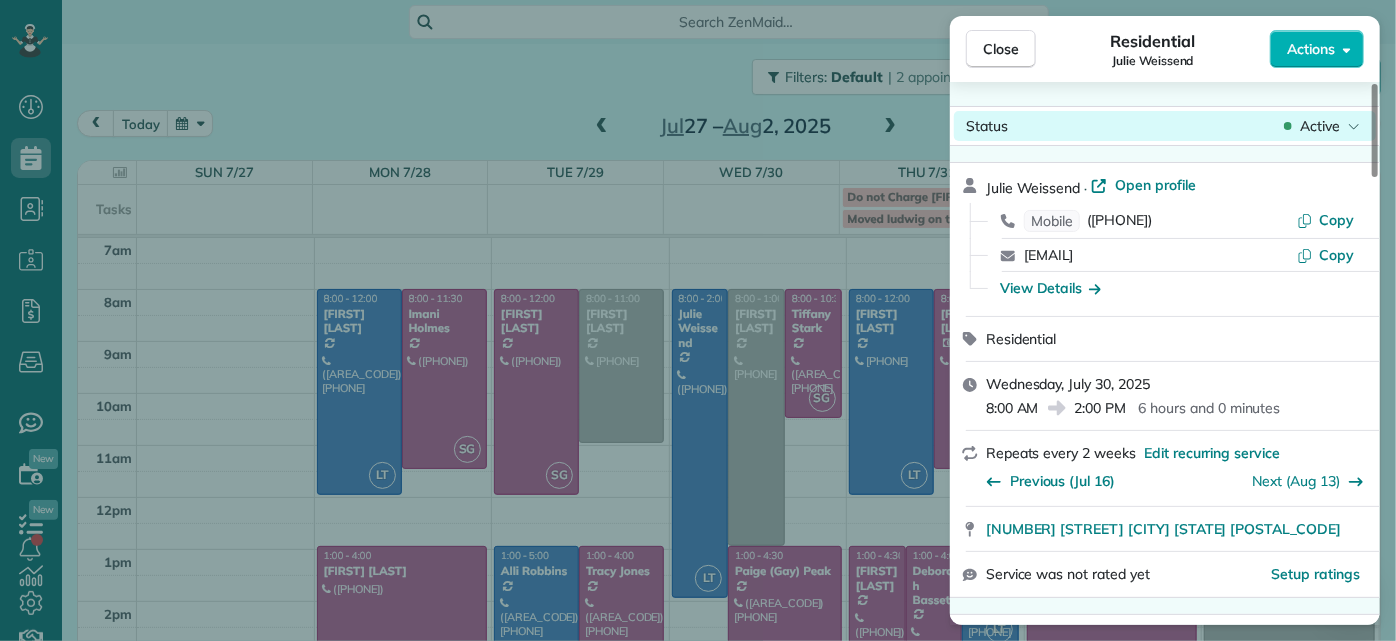 click on "Active" at bounding box center [1322, 126] 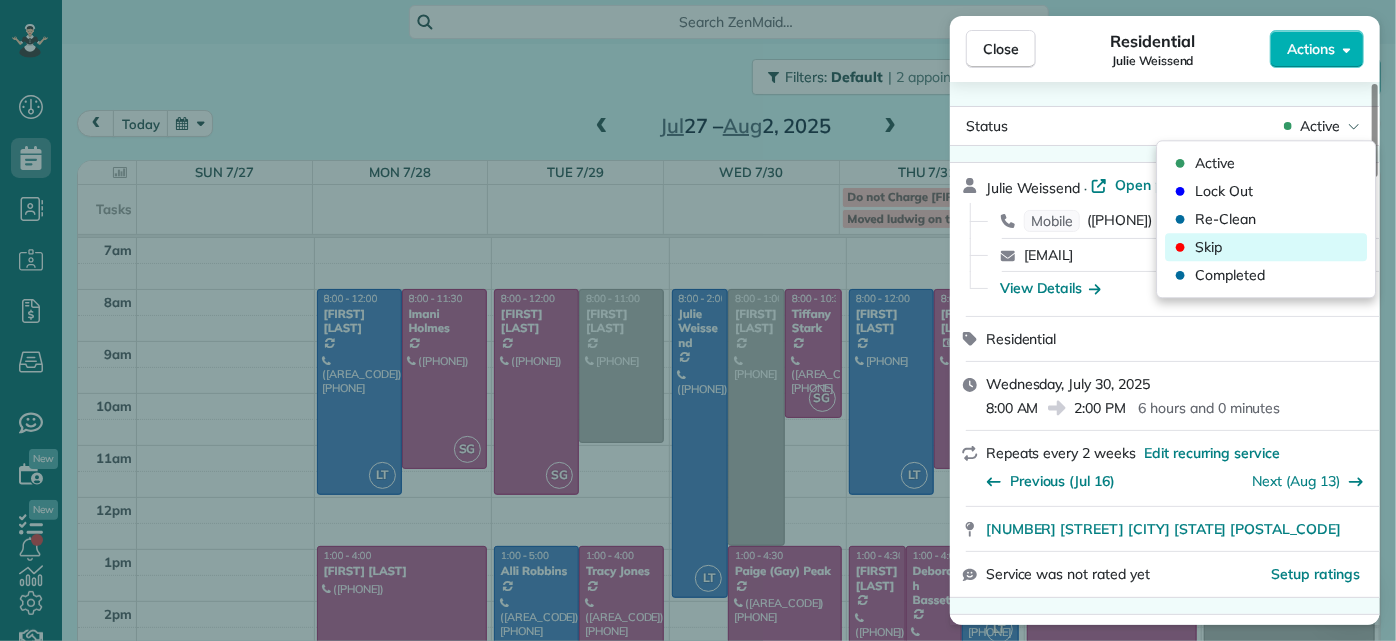 click on "Skip" at bounding box center [1266, 247] 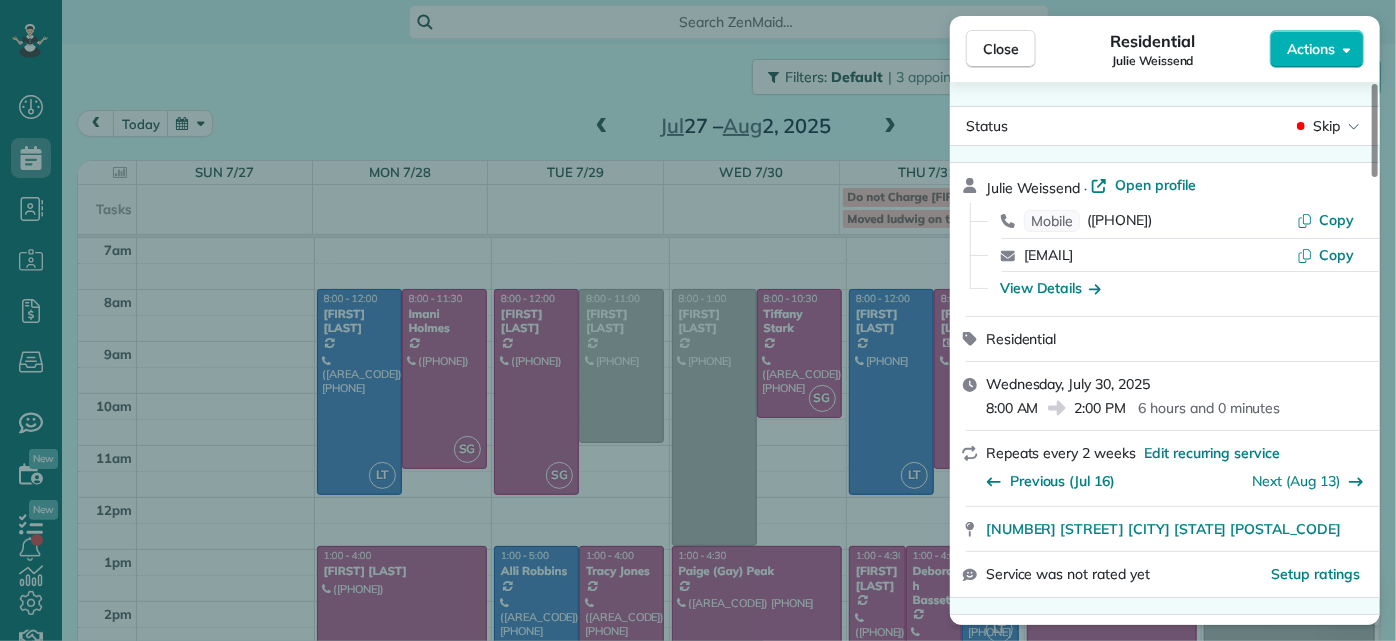 click on "Close Residential Julie Weissend Actions Status Skip Julie Weissend · Open profile Mobile (804) 370-8320 Copy julie@dovetailinc.com Copy View Details Residential Wednesday, July 30, 2025 8:00 AM 2:00 PM 6 hours and 0 minutes Repeats every 2 weeks Edit recurring service Previous (Jul 16) Next (Aug 13) 2710 Monument Avenue Richmond VA 23220 Service was not rated yet Setup ratings Cleaners Time in and out Assign Invite Cleaners Laura   Thaller 8:00 AM 2:00 PM Checklist Try Now Keep this appointment up to your standards. Stay on top of every detail, keep your cleaners organised, and your client happy. Assign a checklist Watch a 5 min demo Billing Billing actions Price $280.00 Overcharge $0.00 Discount $0.00 Coupon discount - Primary tax - Secondary tax - Total appointment price $280.00 Tips collected New feature! $0.00 Unpaid Mark as paid Total including tip $280.00 Get paid online in no-time! Send an invoice and reward your cleaners with tips Charge customer credit card Appointment custom fields Man Hours - 5 (" at bounding box center [698, 320] 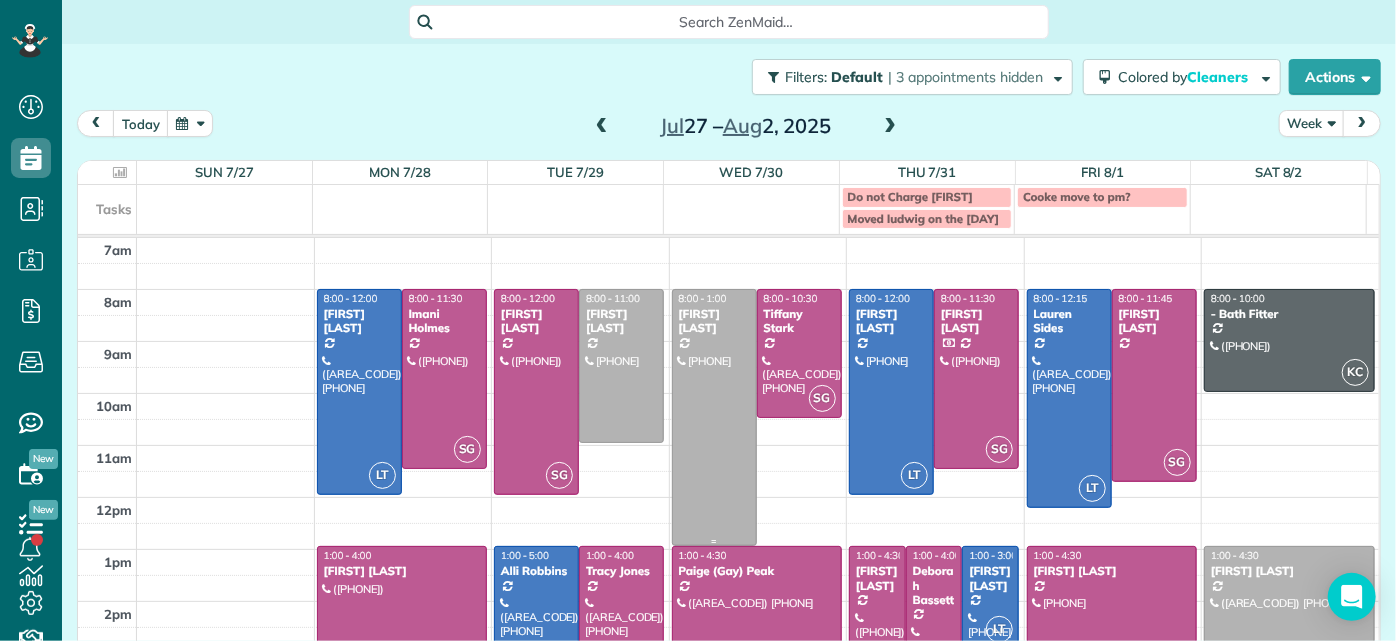 click at bounding box center (714, 417) 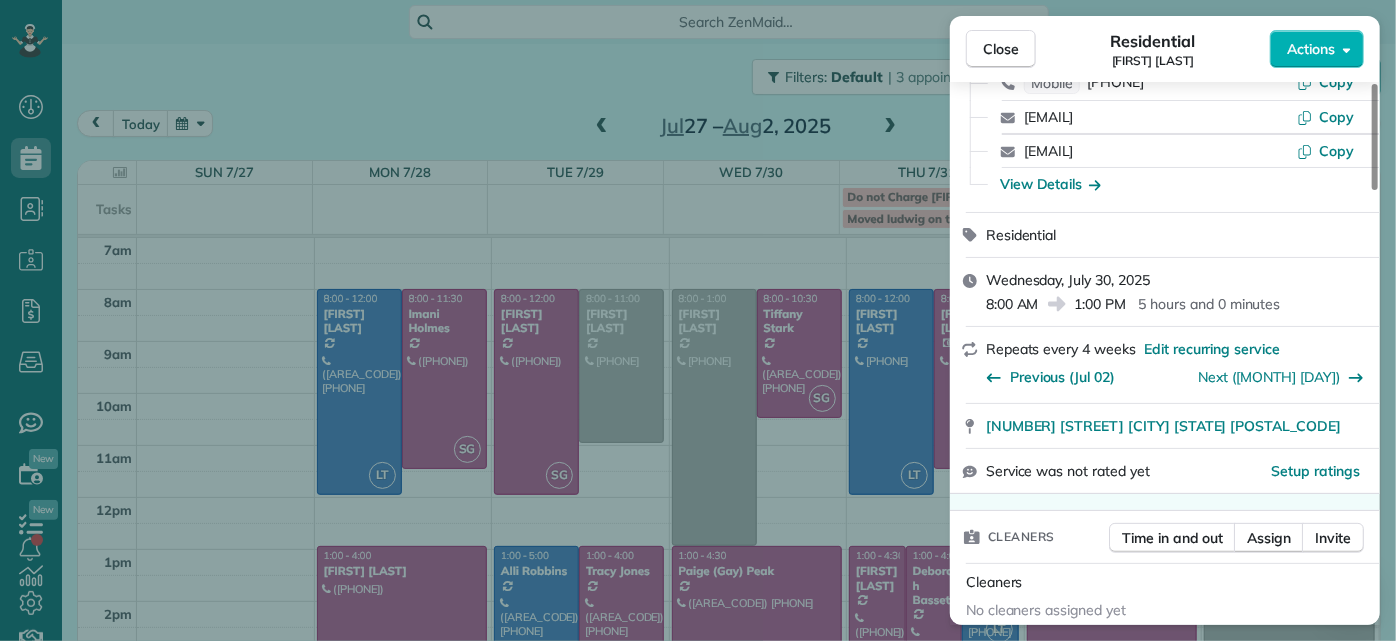 scroll, scrollTop: 0, scrollLeft: 0, axis: both 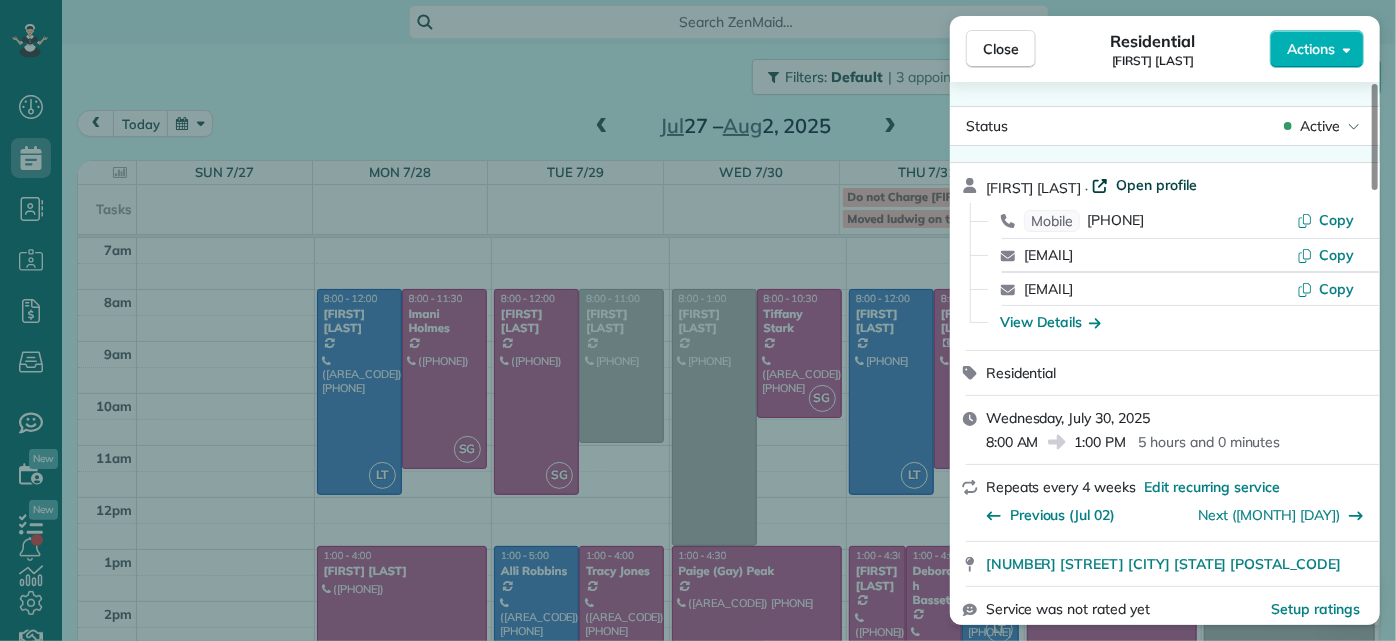 click on "Open profile" at bounding box center (1156, 185) 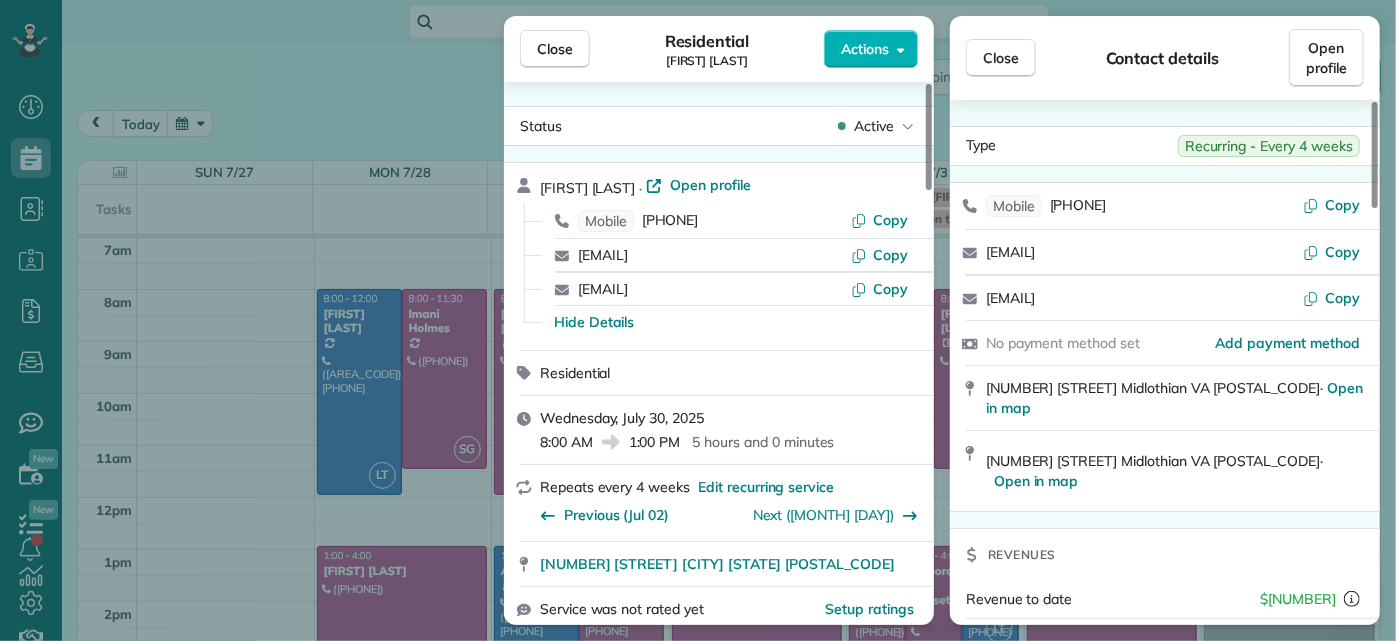 click on "Close Residential Elizabeth Outka Actions Status Active Elizabeth Outka · Open profile Mobile (804) 318-7494 Copy tripelizabeth@verizon.net Copy eoutka@richmond.edu Copy Hide Details Residential Wednesday, July 30, 2025 8:00 AM 1:00 PM 5 hours and 0 minutes Repeats every 4 weeks Edit recurring service Previous (Jul 02) Next (Aug 27) 3800 Darby Drive Midlothian VA 23113 Service was not rated yet Setup ratings Cleaners Time in and out Assign Invite Cleaners No cleaners assigned yet Checklist Try Now Keep this appointment up to your standards. Stay on top of every detail, keep your cleaners organised, and your client happy. Assign a checklist Watch a 5 min demo Billing Billing actions Price $280.00 Overcharge $0.00 Discount $0.00 Coupon discount - Primary tax - Secondary tax - Total appointment price $280.00 Tips collected New feature! $0.00 Unpaid Mark as paid Total including tip $280.00 Get paid online in no-time! Send an invoice and reward your cleaners with tips Charge customer credit card Man Hours - Notes" at bounding box center [698, 320] 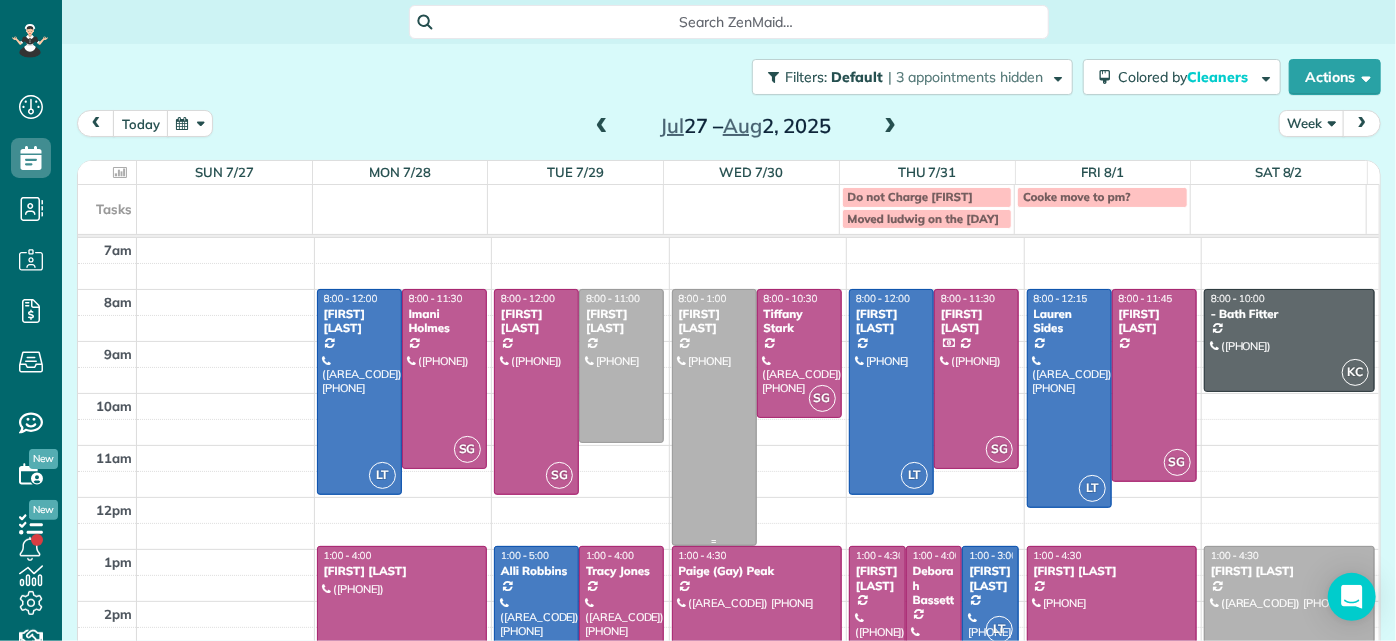click at bounding box center [714, 417] 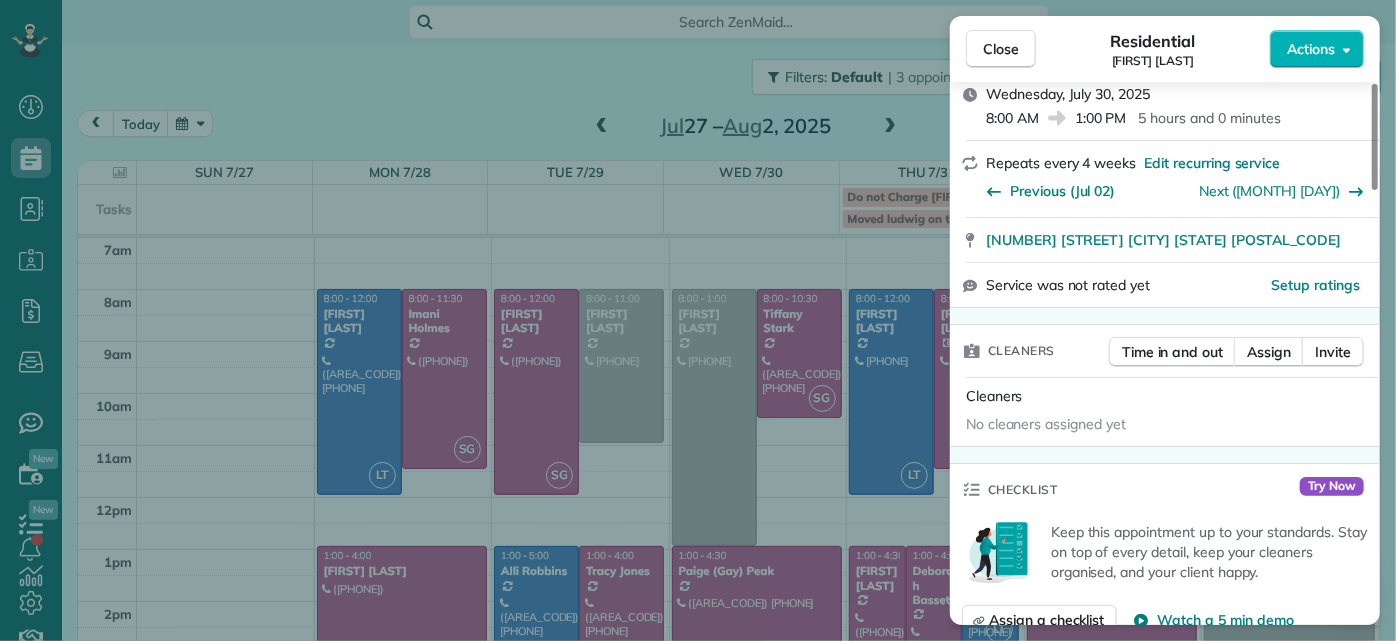 scroll, scrollTop: 363, scrollLeft: 0, axis: vertical 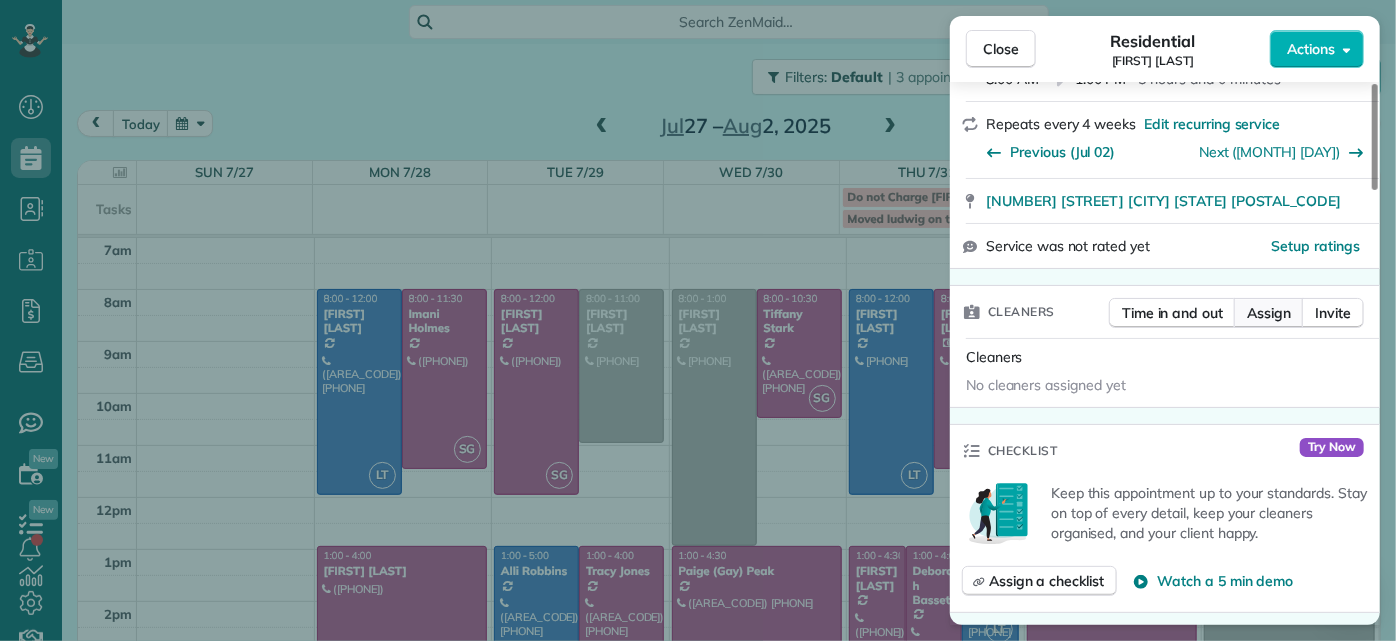click on "Assign" at bounding box center (1269, 313) 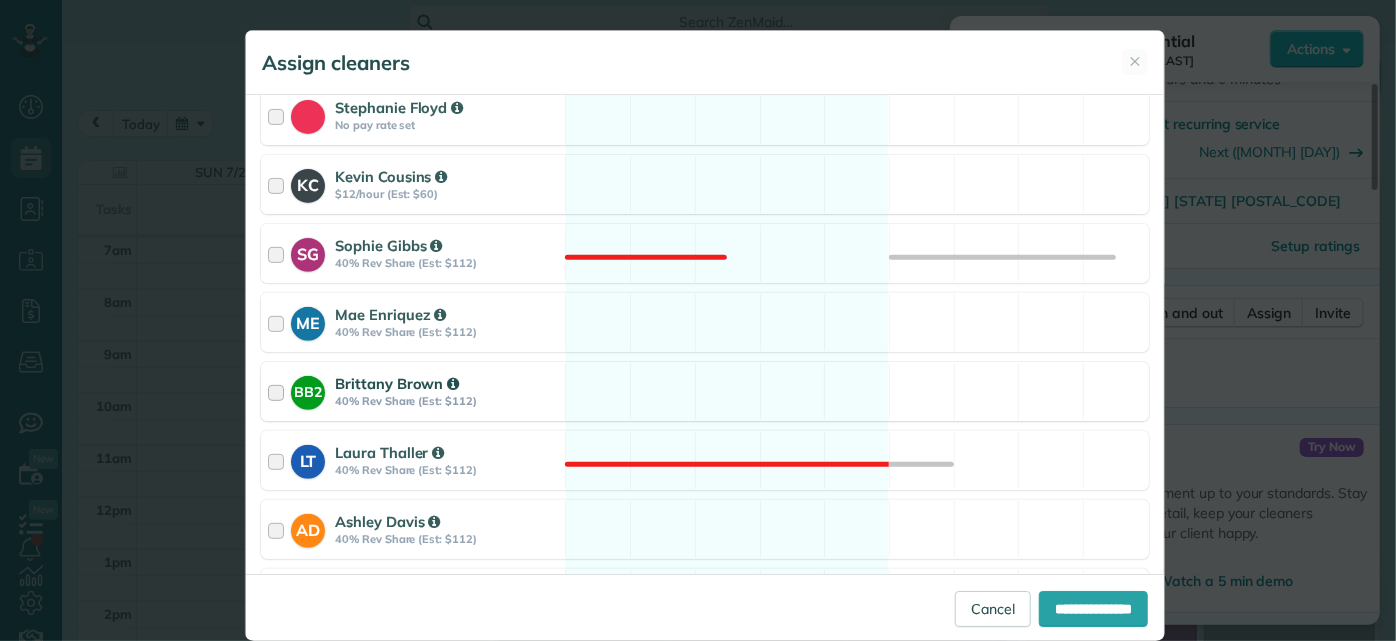 scroll, scrollTop: 363, scrollLeft: 0, axis: vertical 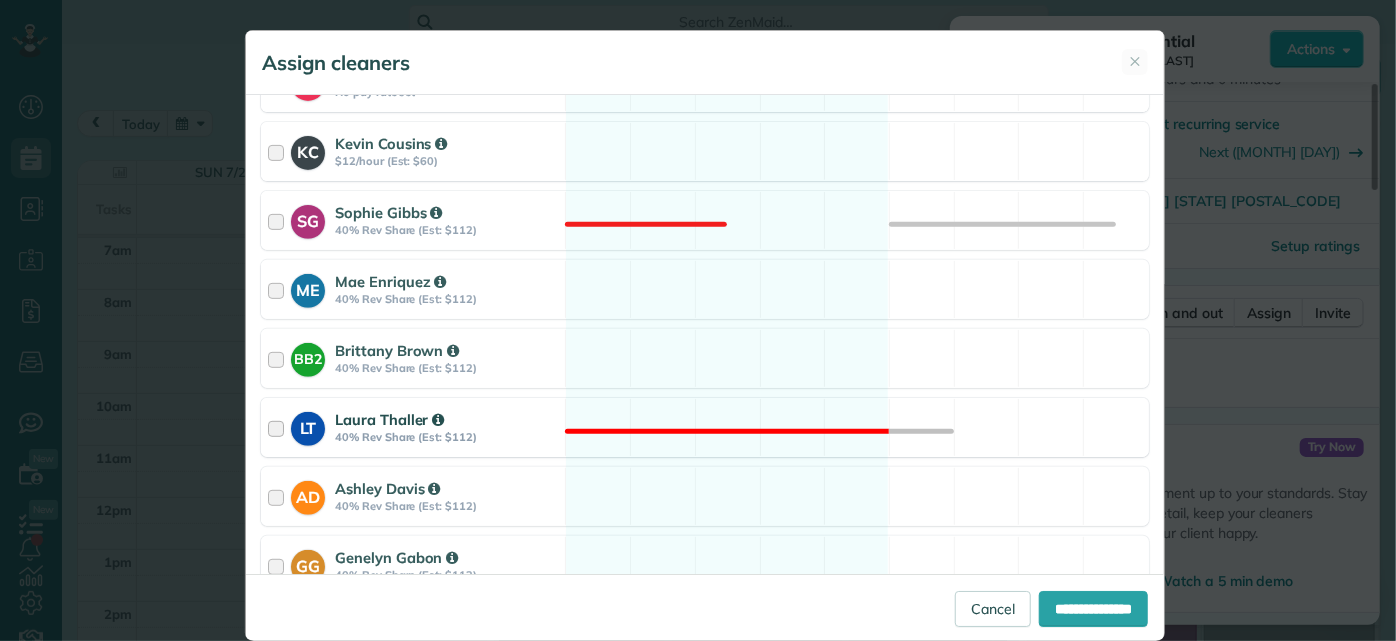 click on "LT
Laura Thaller
40% Rev Share (Est: $112)
Not available" at bounding box center (705, 427) 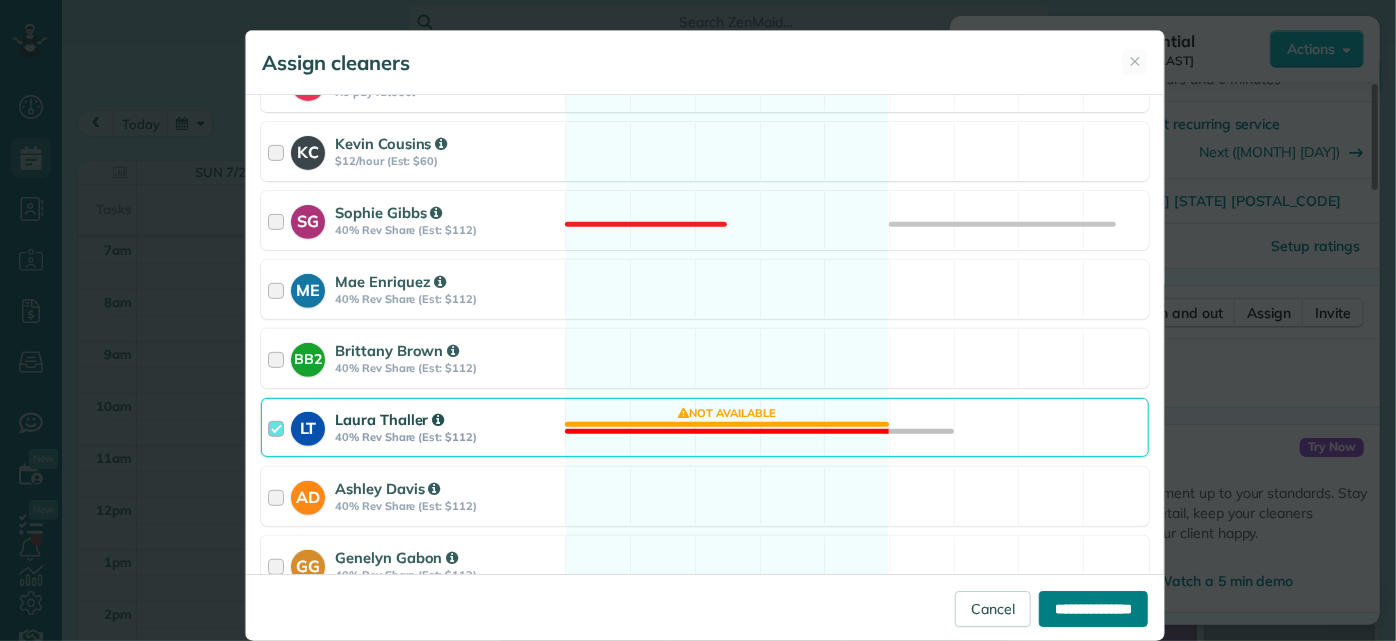 click on "**********" at bounding box center [1093, 609] 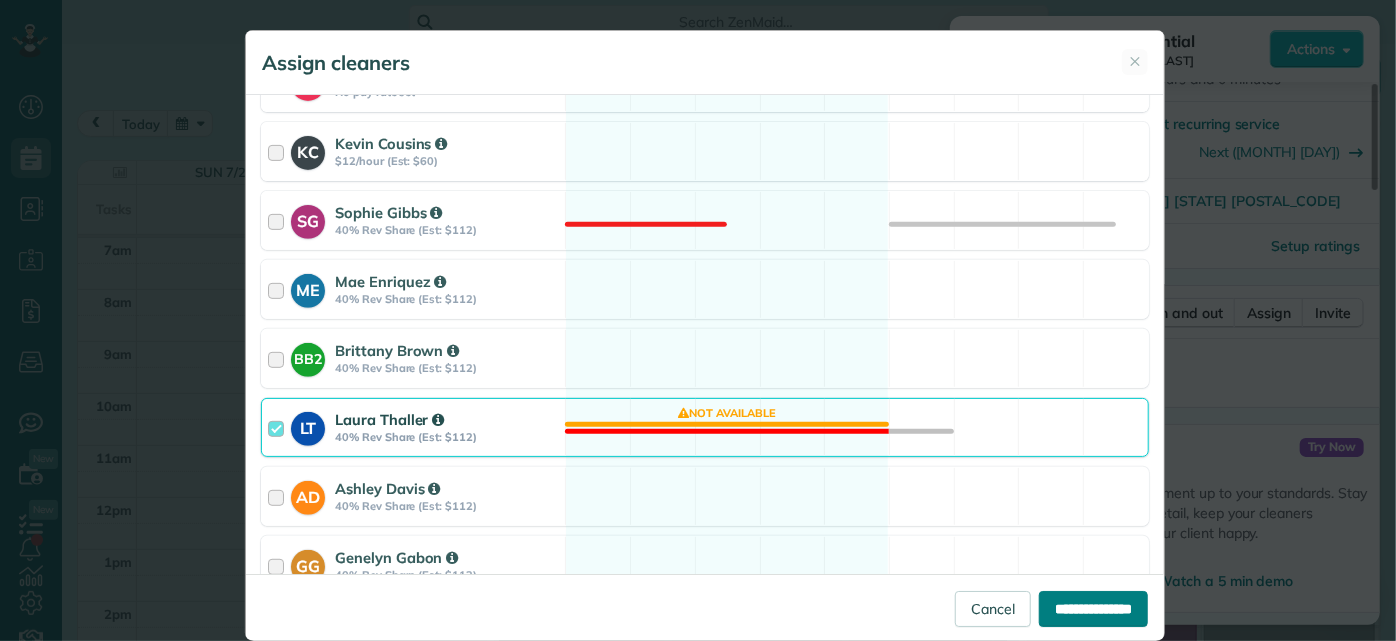 type on "**********" 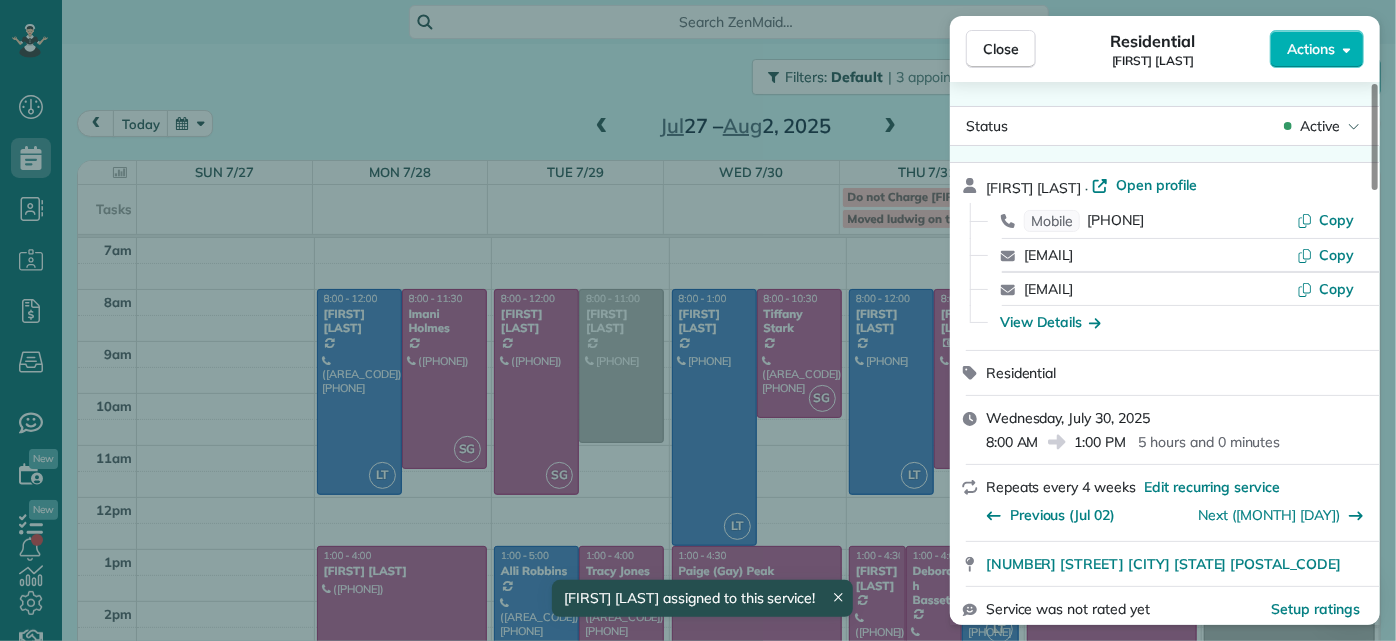 click on "Close Residential Elizabeth Outka Actions Status Active Elizabeth Outka · Open profile Mobile (804) 318-7494 Copy tripelizabeth@verizon.net Copy eoutka@richmond.edu Copy View Details Residential Wednesday, July 30, 2025 8:00 AM 1:00 PM 5 hours and 0 minutes Repeats every 4 weeks Edit recurring service Previous (Jul 02) Next (Aug 27) 3800 Darby Drive Midlothian VA 23113 Service was not rated yet Setup ratings Cleaners Time in and out Assign Invite Cleaners Laura   Thaller 8:00 AM 1:00 PM Checklist Try Now Keep this appointment up to your standards. Stay on top of every detail, keep your cleaners organised, and your client happy. Assign a checklist Watch a 5 min demo Billing Billing actions Price $280.00 Overcharge $0.00 Discount $0.00 Coupon discount - Primary tax - Secondary tax - Total appointment price $280.00 Tips collected New feature! $0.00 Unpaid Mark as paid Total including tip $280.00 Get paid online in no-time! Send an invoice and reward your cleaners with tips Charge customer credit card Man Hours" at bounding box center [698, 320] 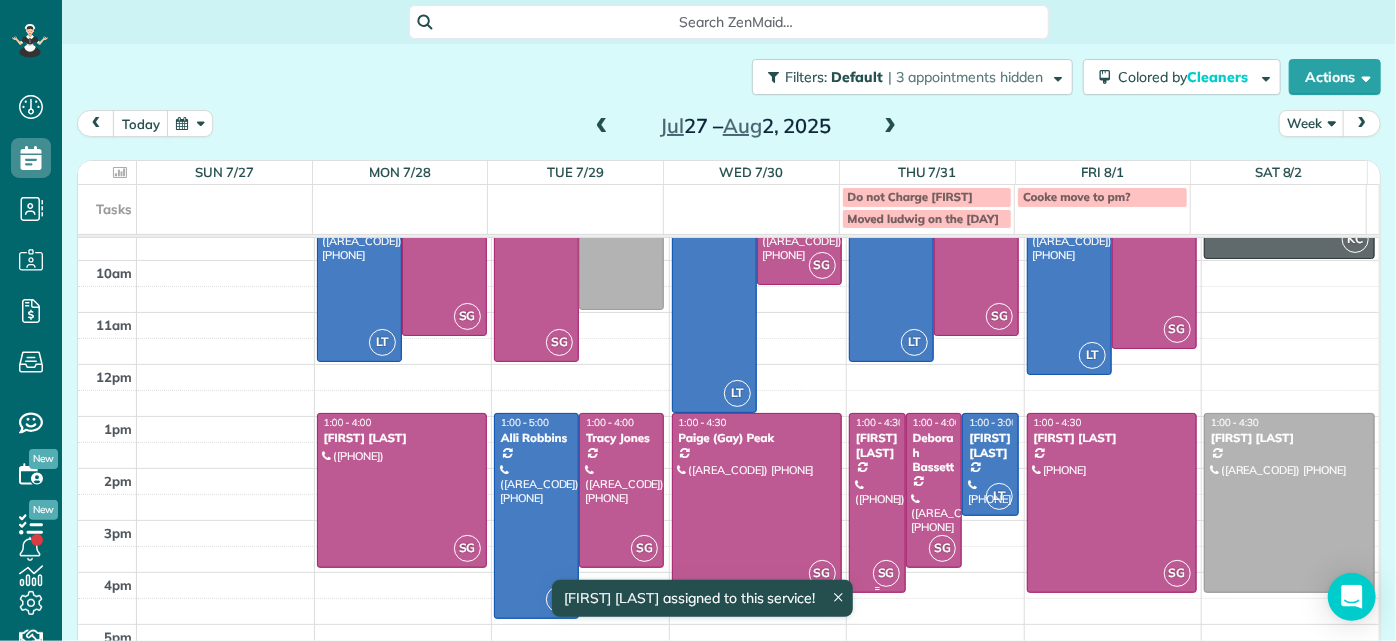scroll, scrollTop: 0, scrollLeft: 0, axis: both 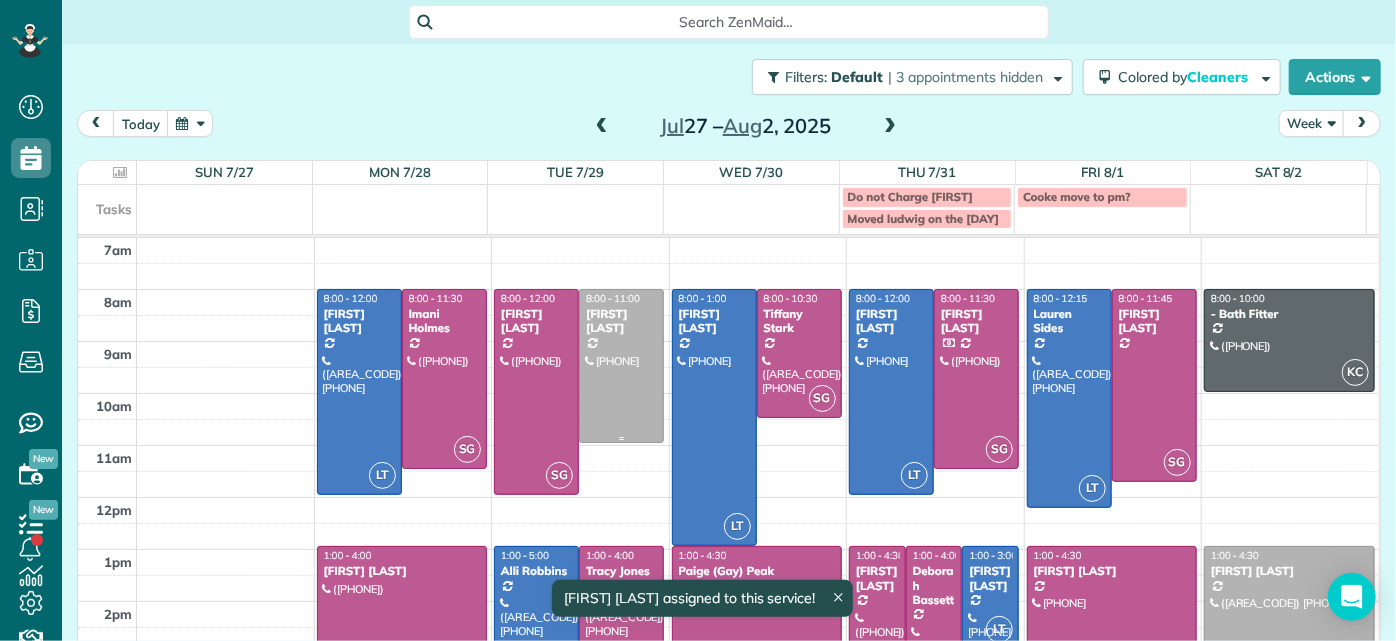 click at bounding box center [621, 366] 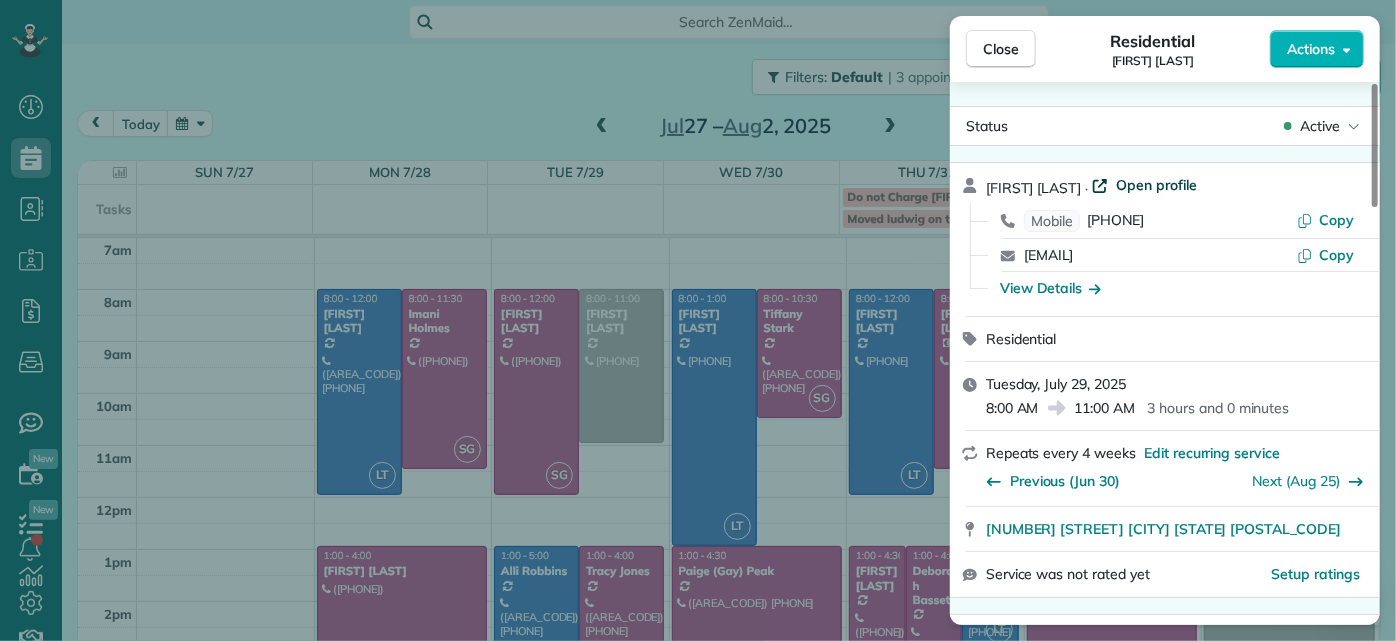 click on "Open profile" at bounding box center [1156, 185] 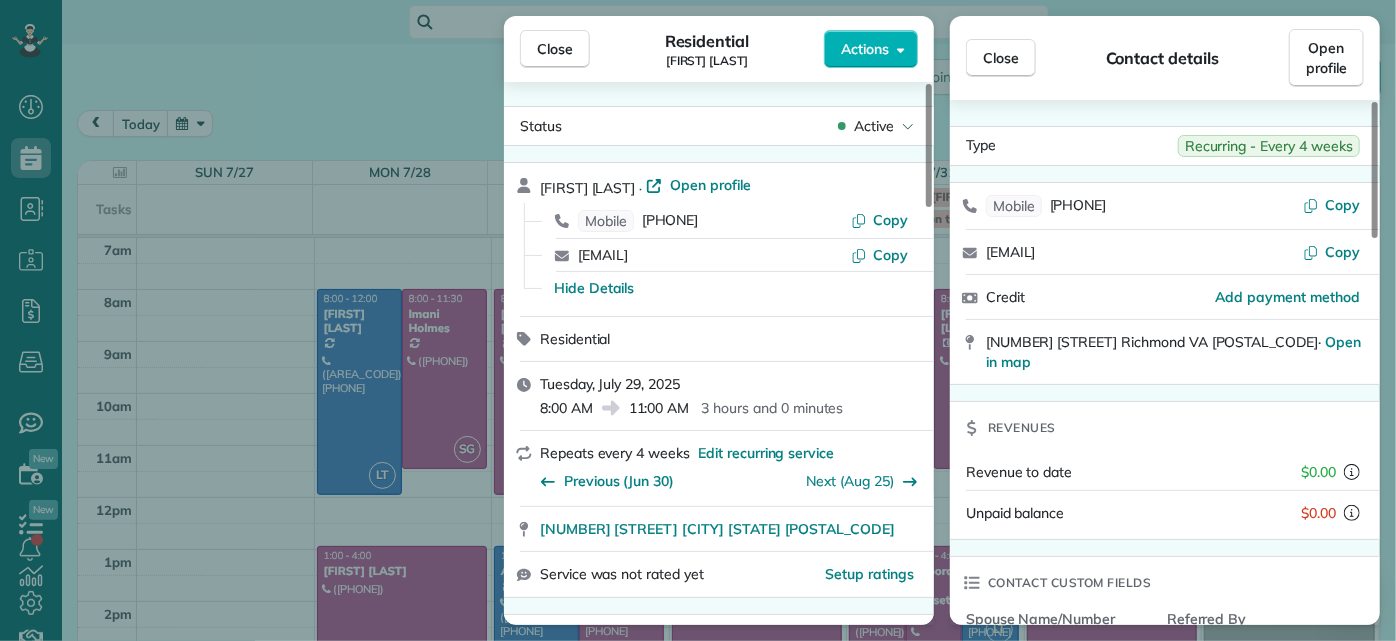 click on "Close Residential Peggy Partridge Actions Status Active Peggy Partridge · Open profile Mobile (804) 360-8577 Copy peggy.partridge11@gmail.com Copy Hide Details Residential Tuesday, July 29, 2025 8:00 AM 11:00 AM 3 hours and 0 minutes Repeats every 4 weeks Edit recurring service Previous (Jun 30) Next (Aug 25) 12048 Foxfield Circle Richmond VA 23233 Service was not rated yet Setup ratings Cleaners Time in and out Assign Invite Cleaners No cleaners assigned yet Checklist Try Now Keep this appointment up to your standards. Stay on top of every detail, keep your cleaners organised, and your client happy. Assign a checklist Watch a 5 min demo Billing Billing actions Price $153.00 Overcharge $0.00 Discount $0.00 Coupon discount - Primary tax - Secondary tax - Total appointment price $153.00 Tips collected New feature! $0.00 Unpaid Mark as paid Total including tip $153.00 Get paid online in no-time! Send an invoice and reward your cleaners with tips Charge customer credit card Appointment custom fields Man Hours -" at bounding box center [698, 320] 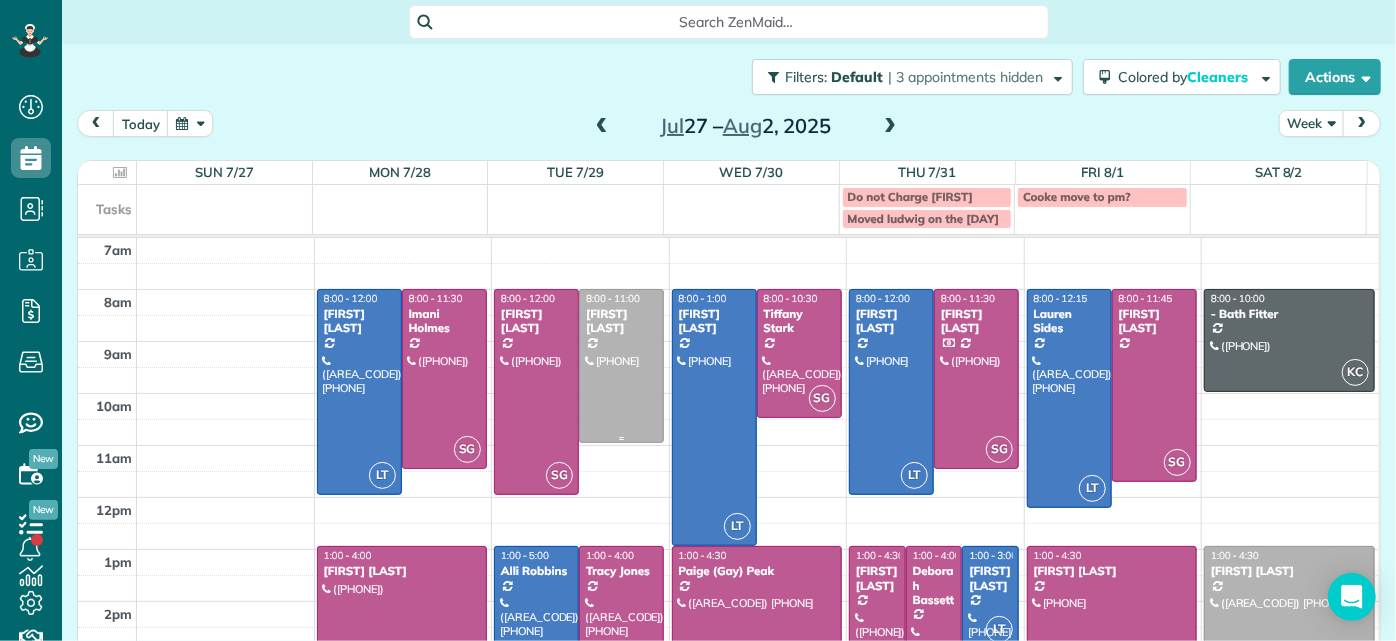 click at bounding box center [621, 366] 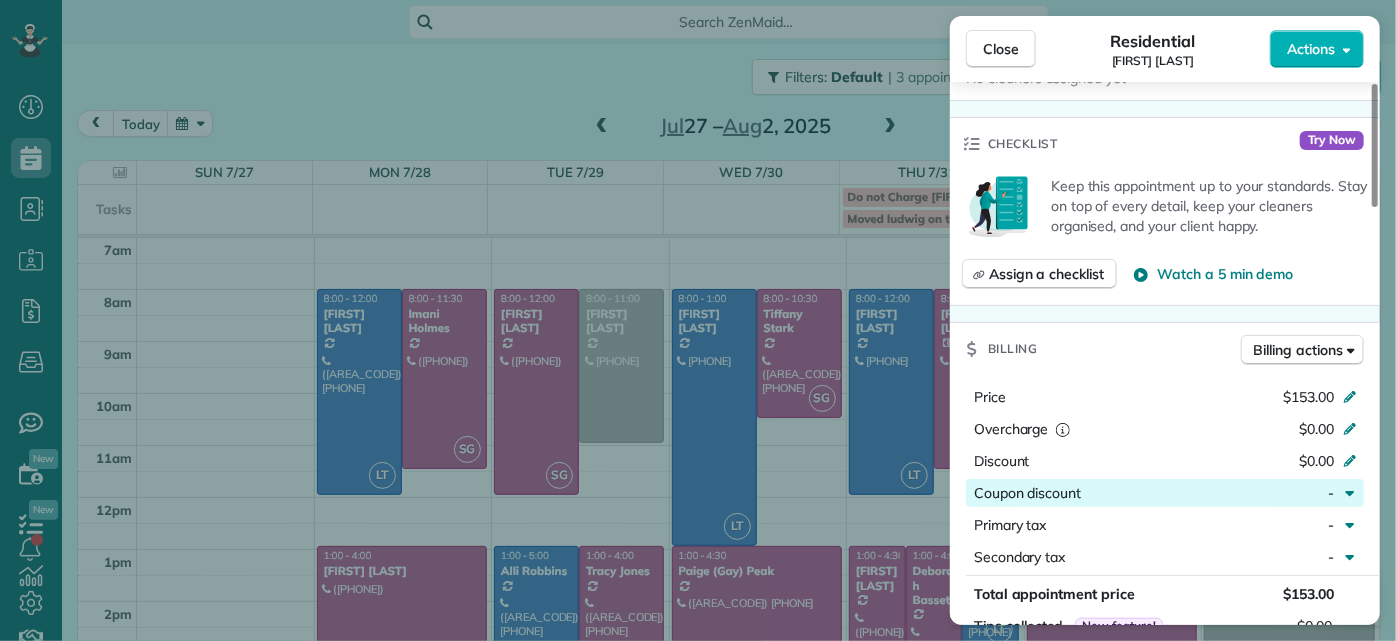 scroll, scrollTop: 363, scrollLeft: 0, axis: vertical 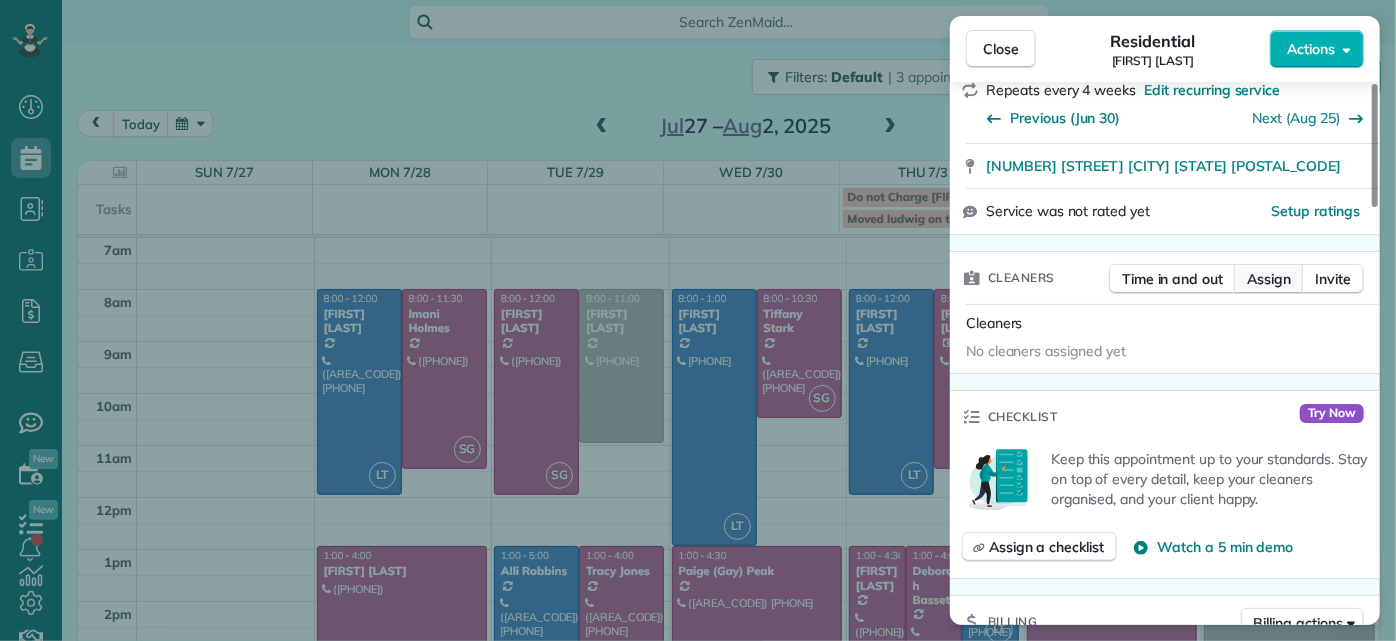 click on "Assign" at bounding box center (1269, 279) 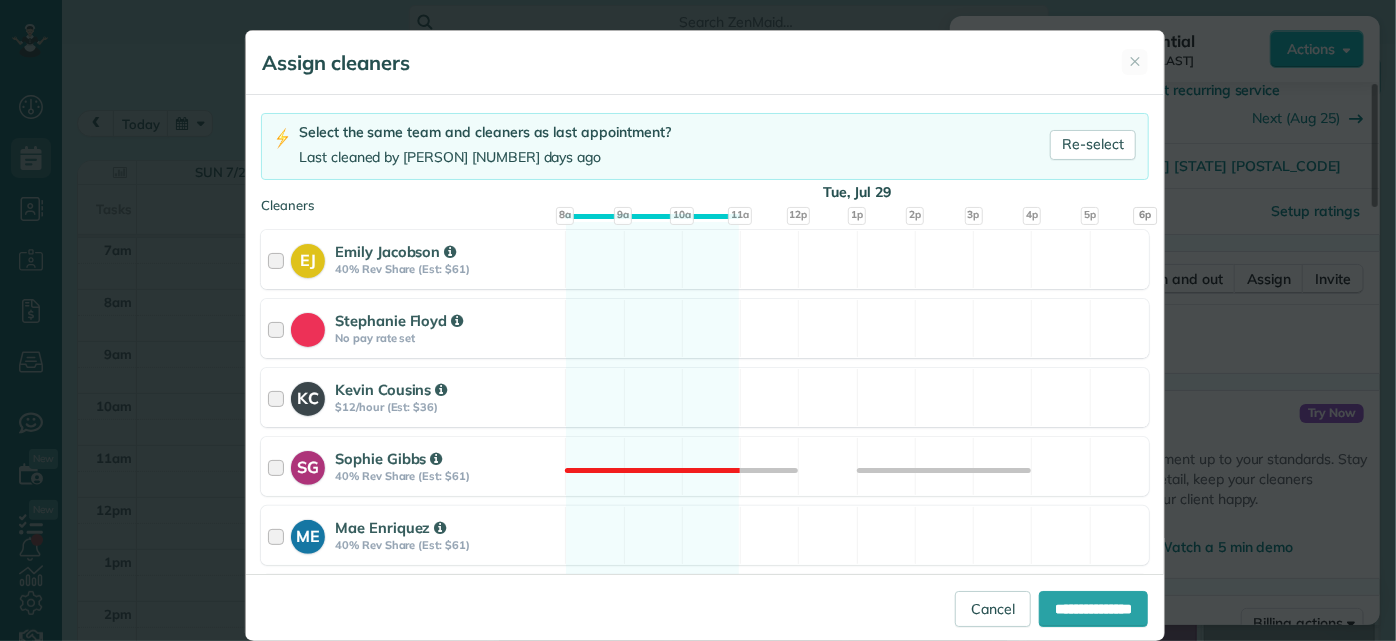 scroll, scrollTop: 272, scrollLeft: 0, axis: vertical 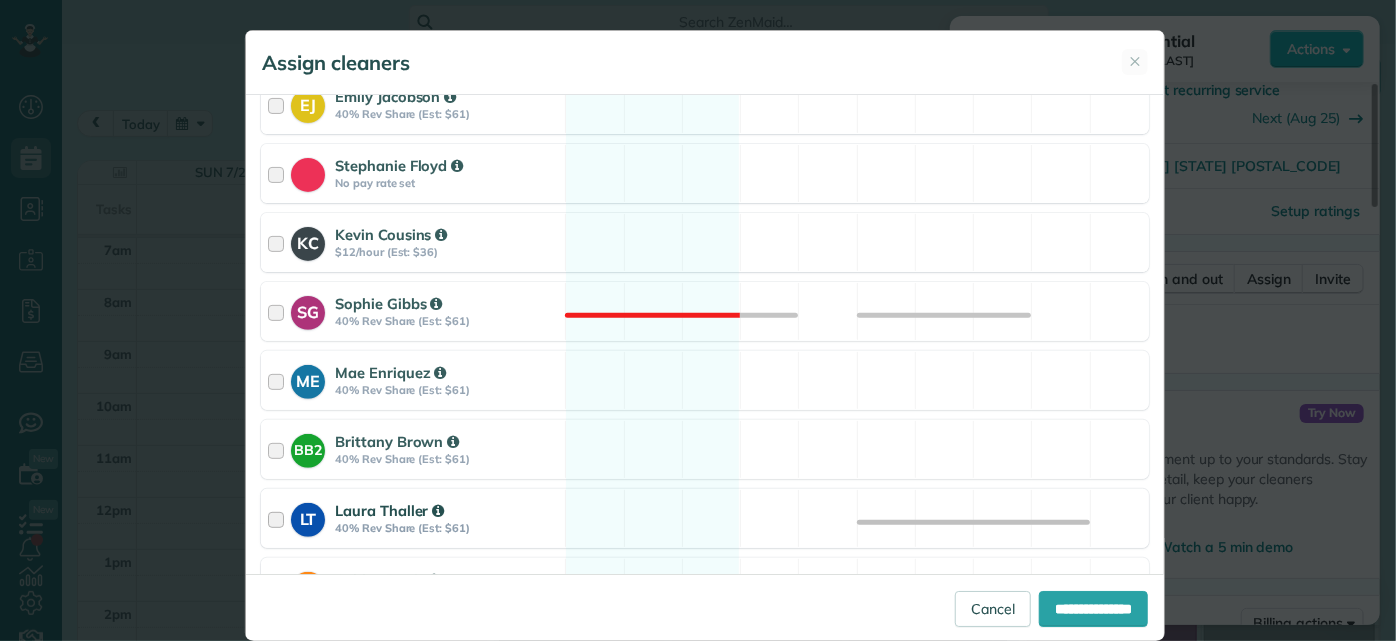 click on "LT
Laura Thaller
40% Rev Share (Est: $61)
Available" at bounding box center [705, 518] 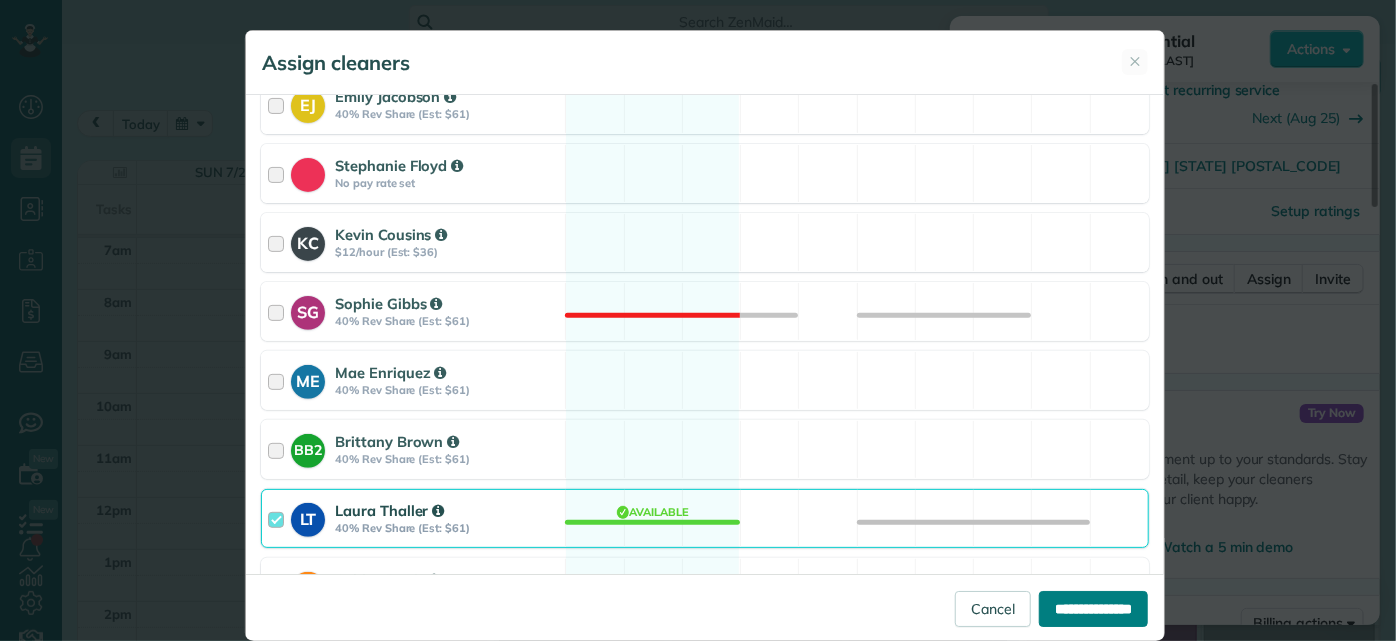 click on "**********" at bounding box center [1093, 609] 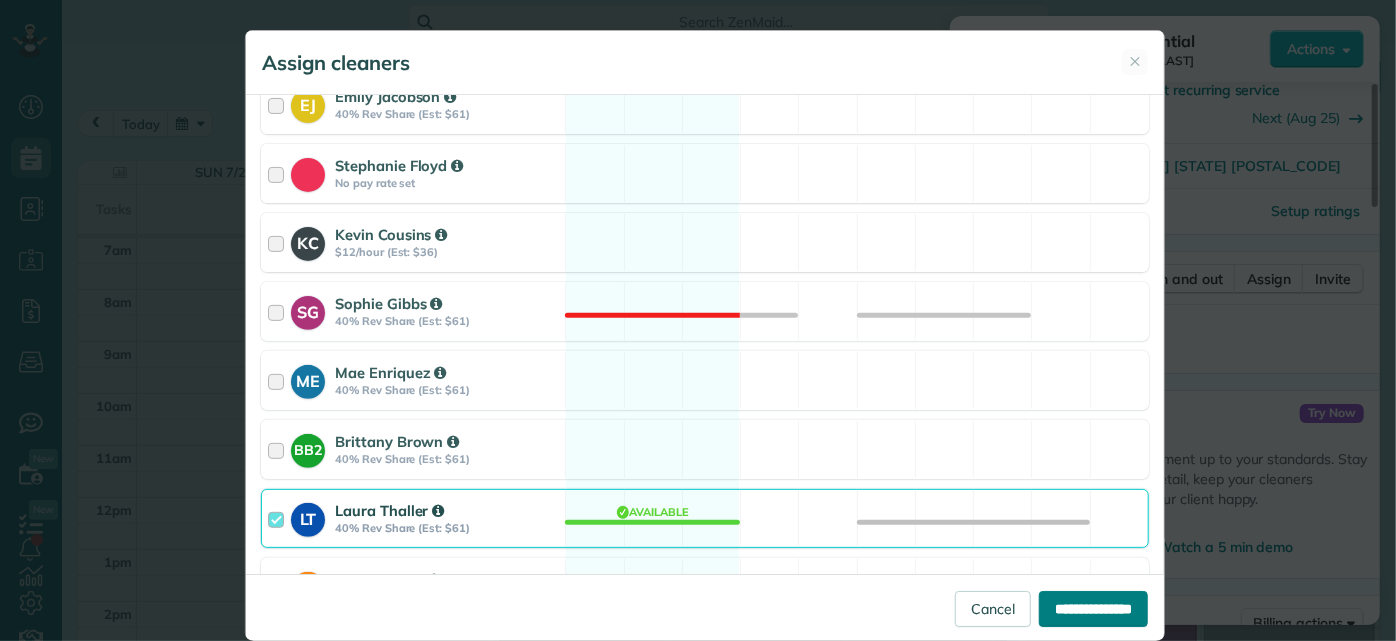 type on "**********" 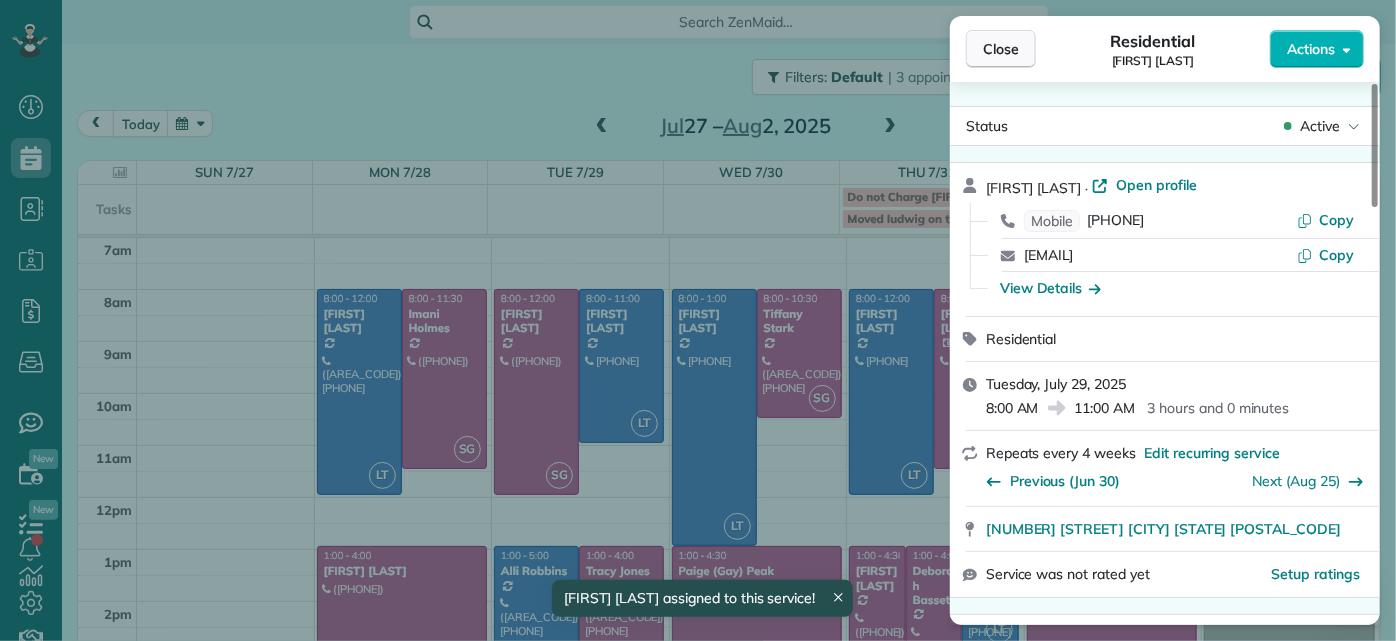 click on "Close" at bounding box center (1001, 49) 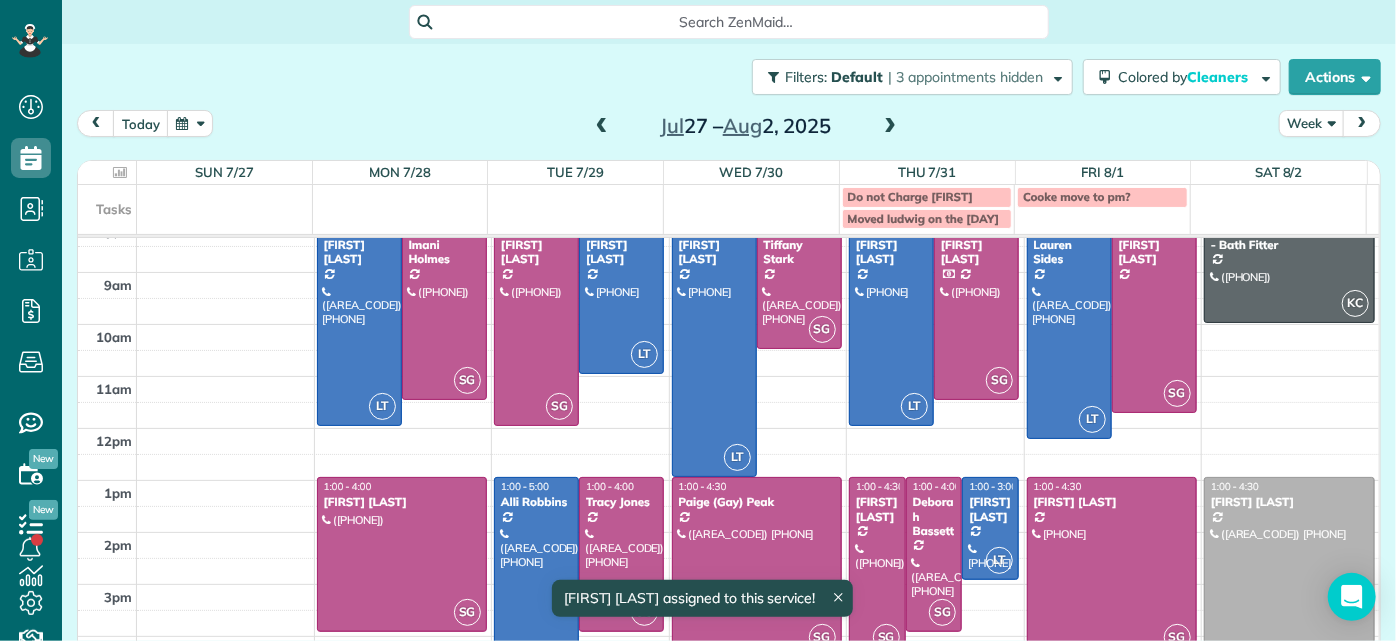 scroll, scrollTop: 133, scrollLeft: 0, axis: vertical 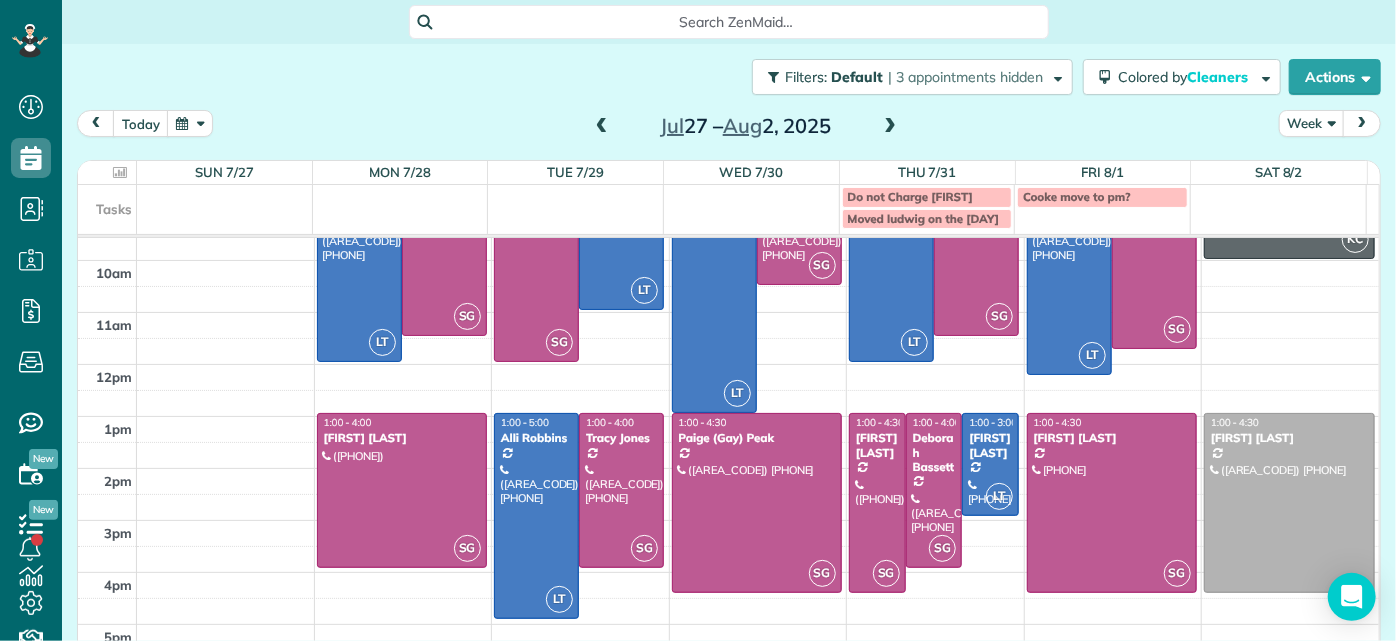 click at bounding box center (602, 127) 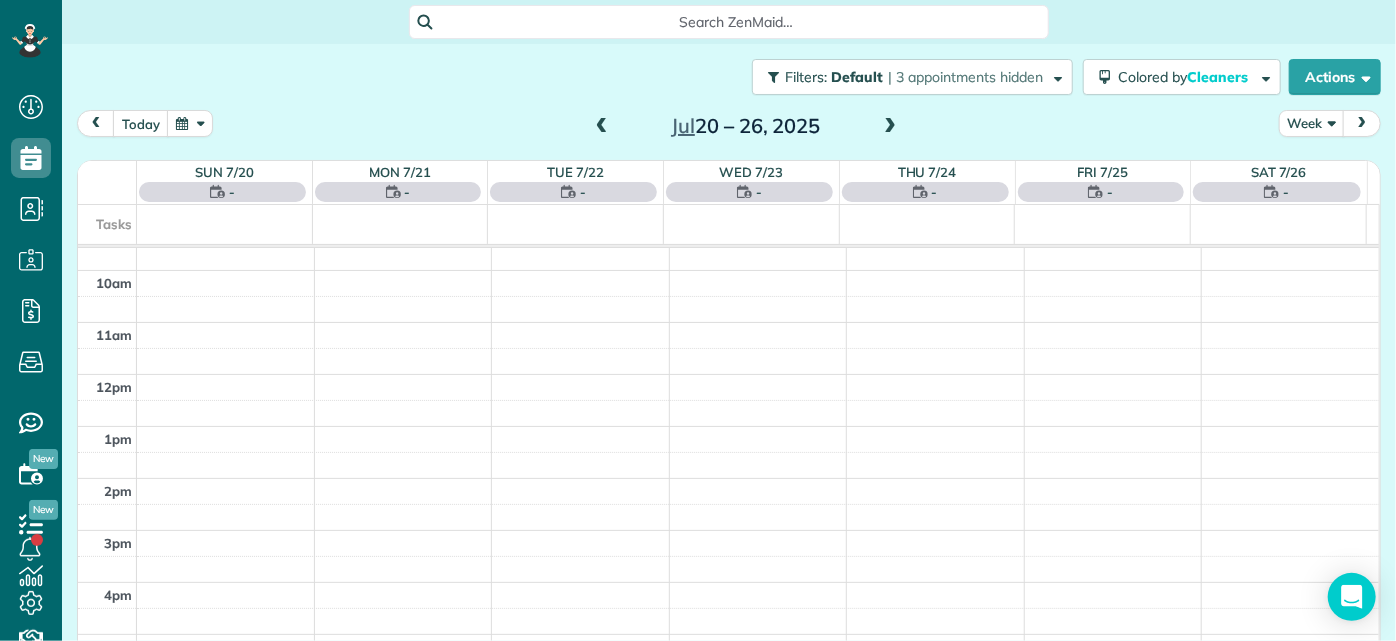 scroll, scrollTop: 0, scrollLeft: 0, axis: both 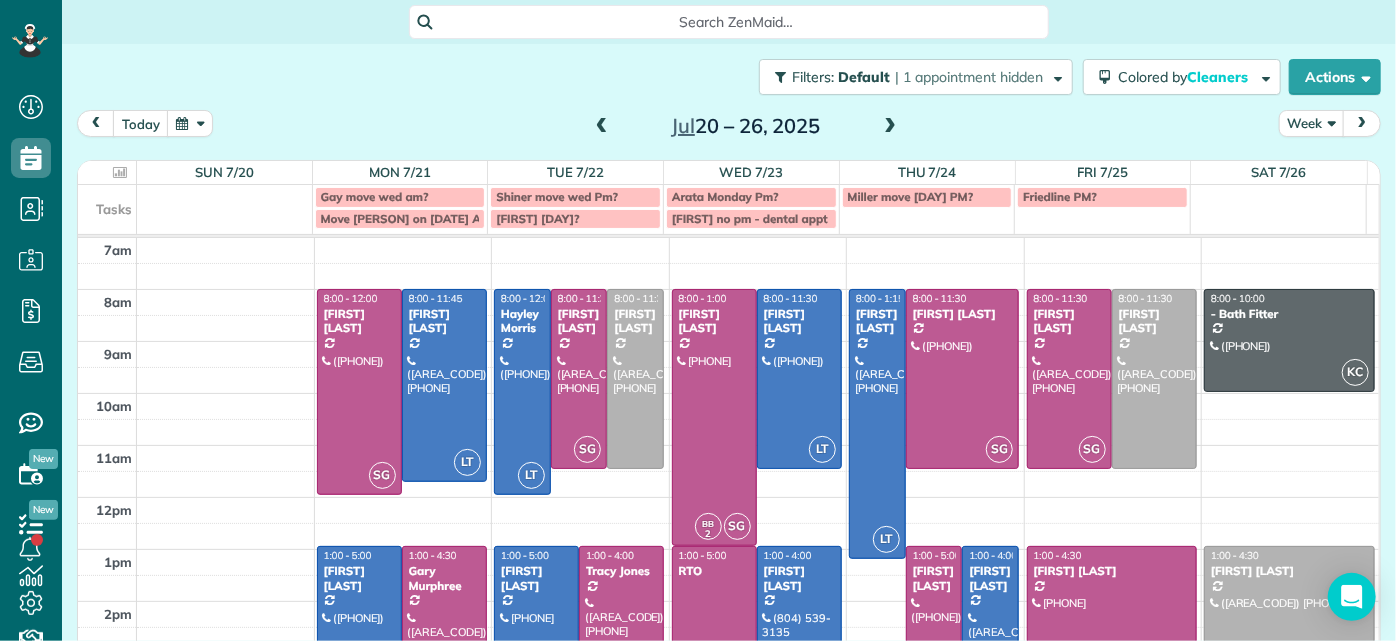 click at bounding box center [602, 127] 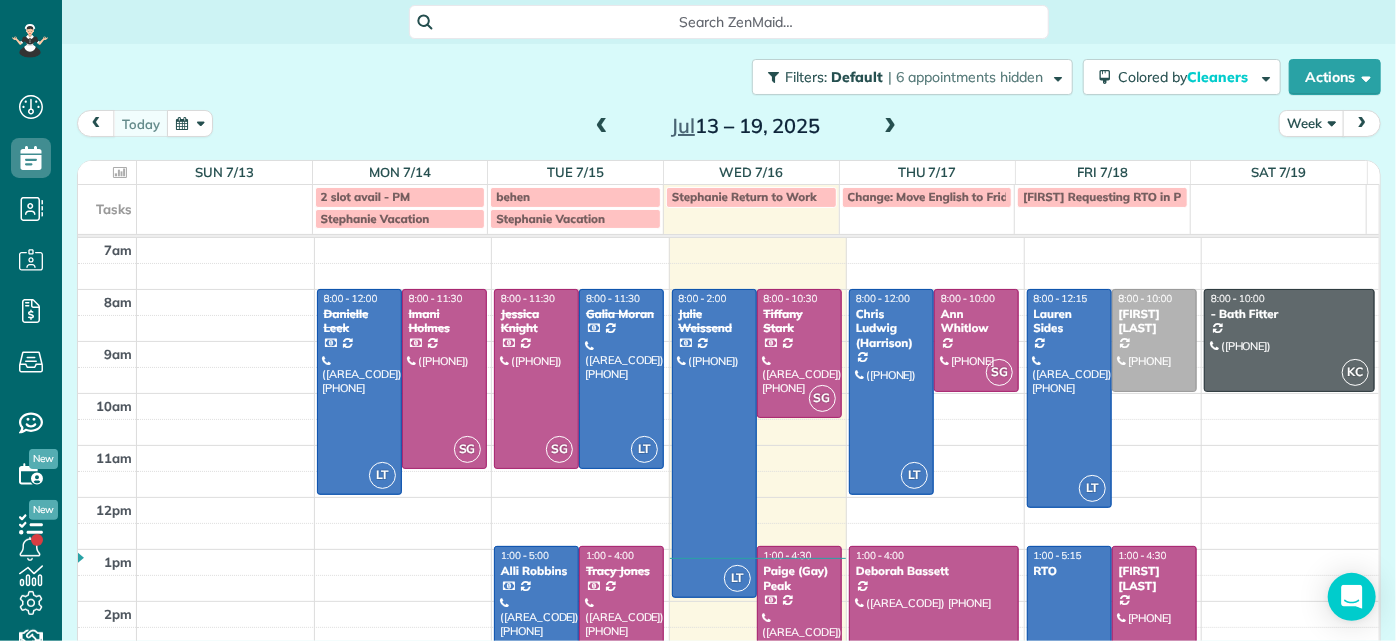 click at bounding box center (890, 127) 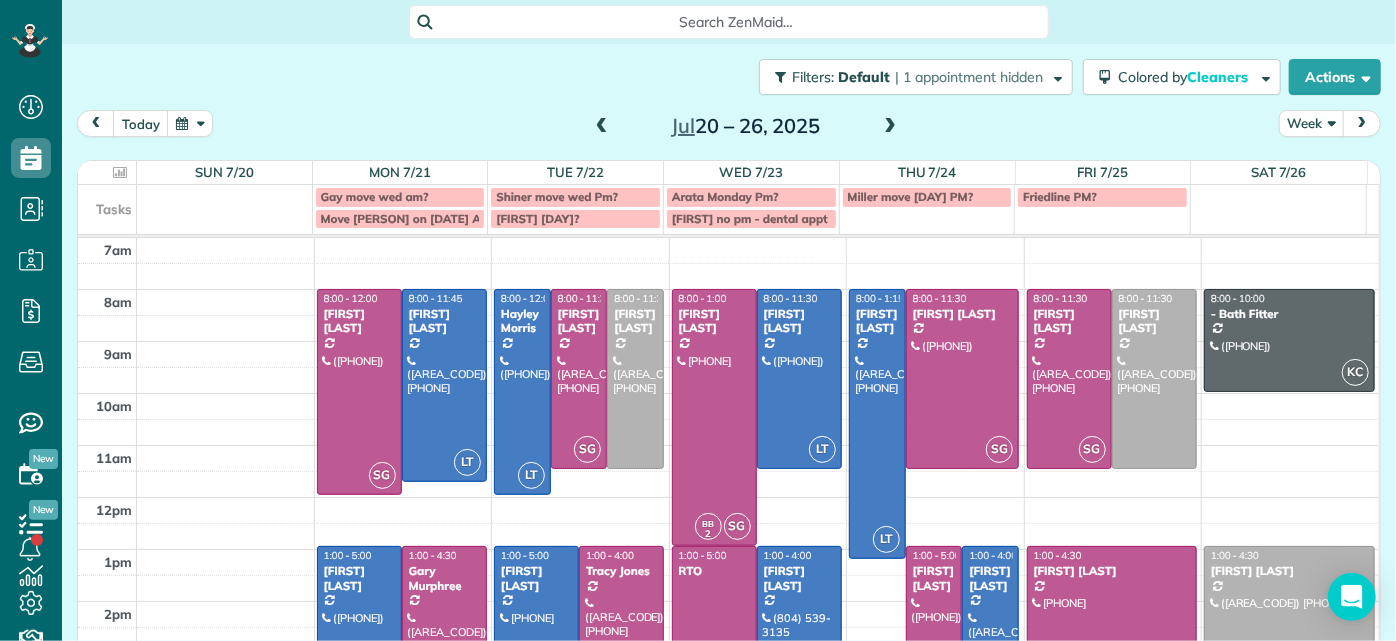 click at bounding box center (602, 127) 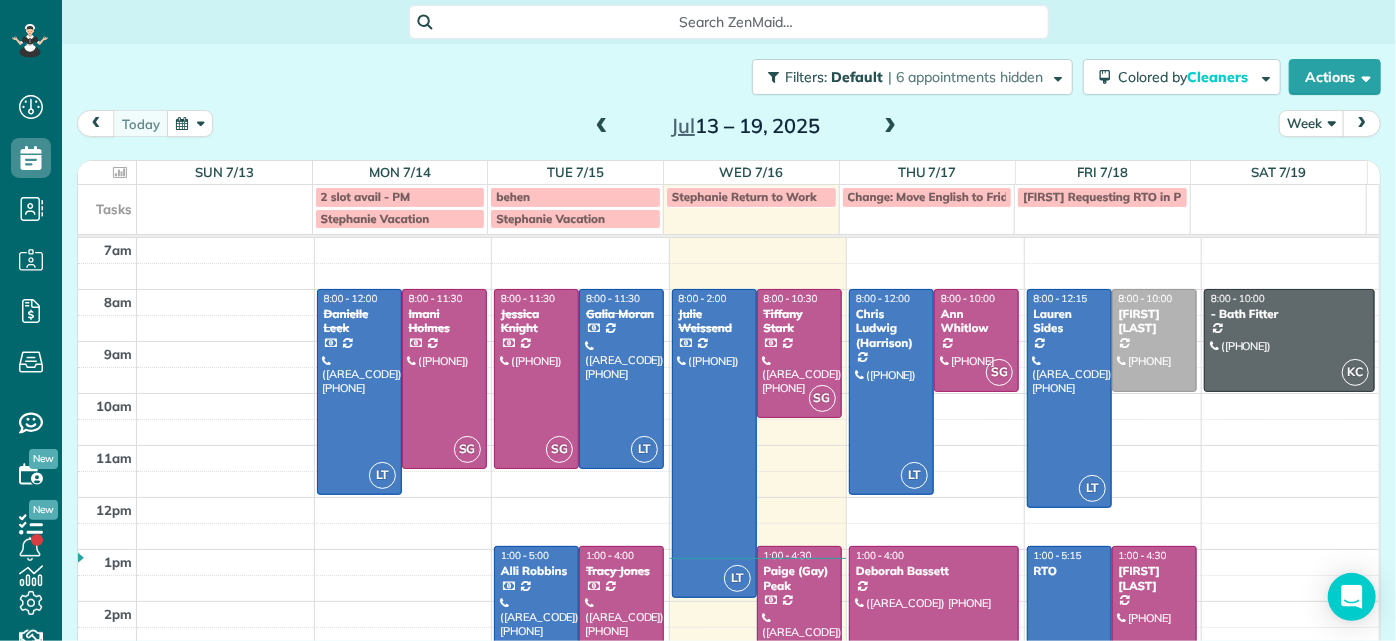 drag, startPoint x: 888, startPoint y: 128, endPoint x: 896, endPoint y: 118, distance: 12.806249 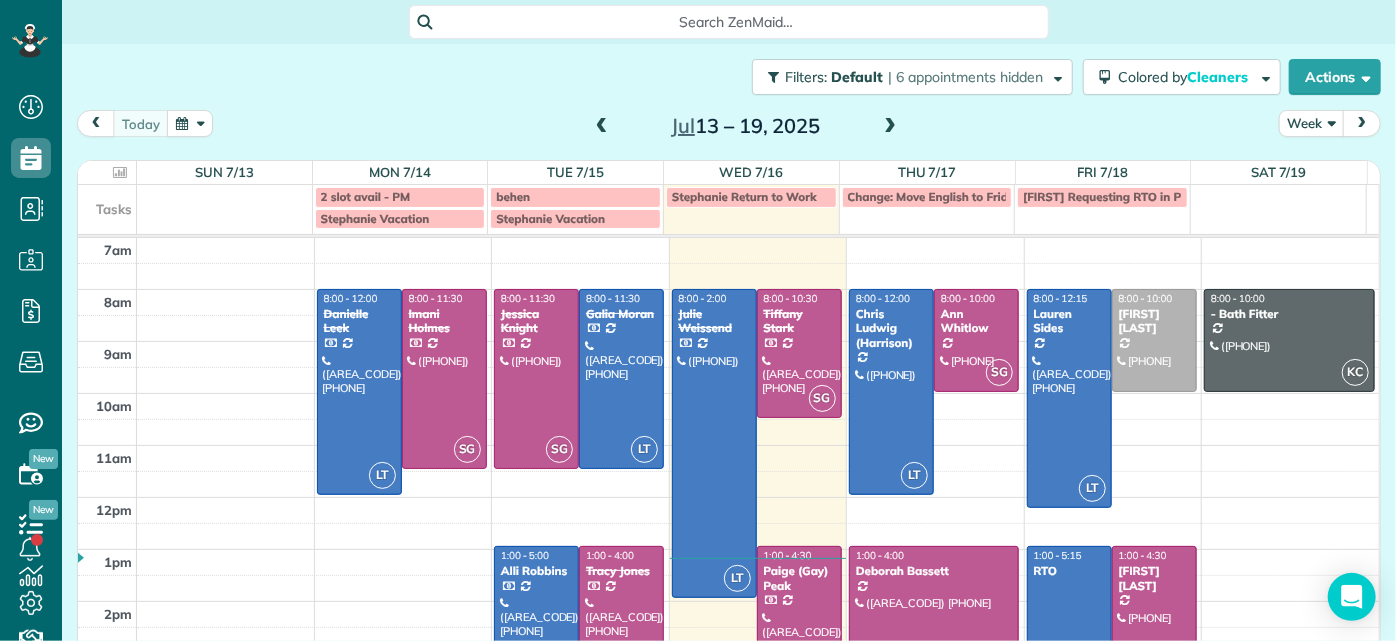 click at bounding box center [890, 127] 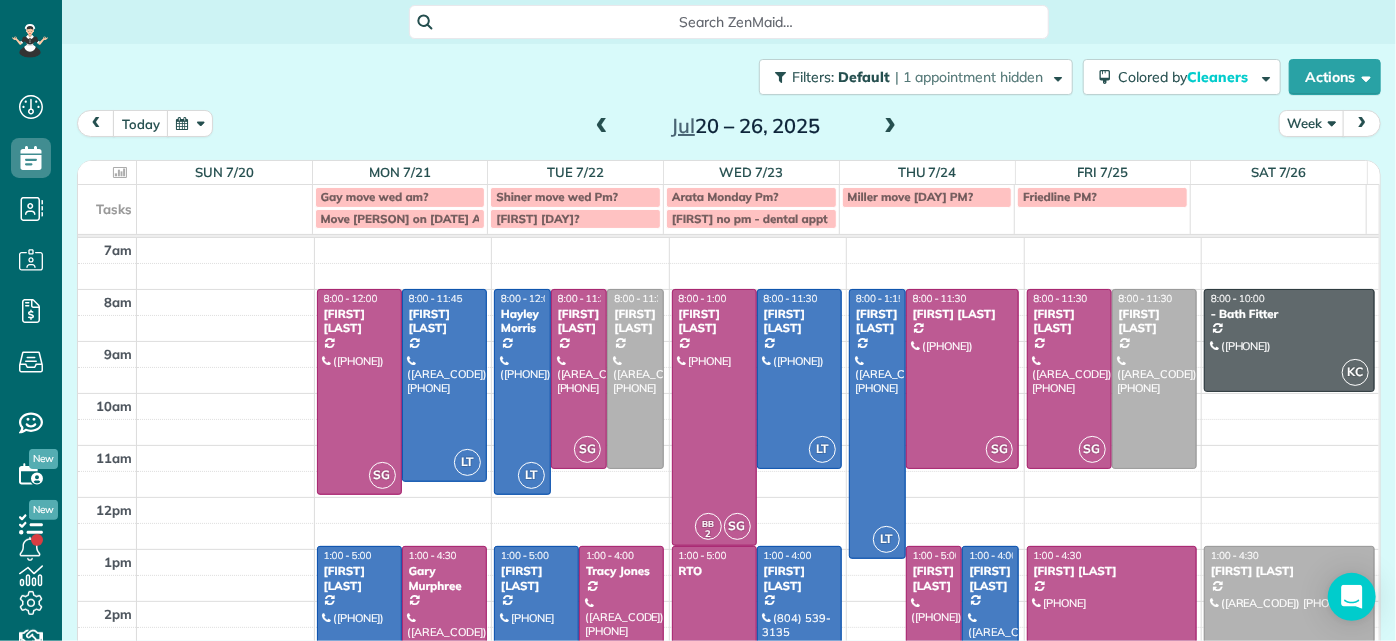 click at bounding box center [602, 127] 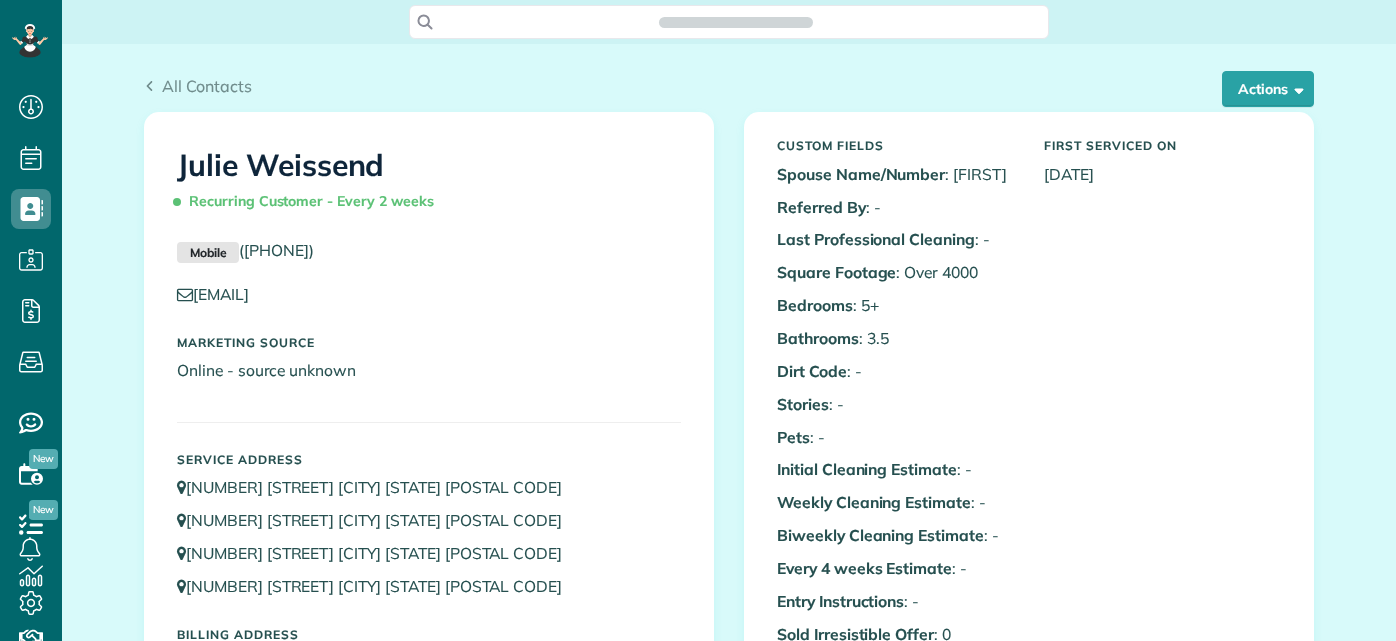 scroll, scrollTop: 0, scrollLeft: 0, axis: both 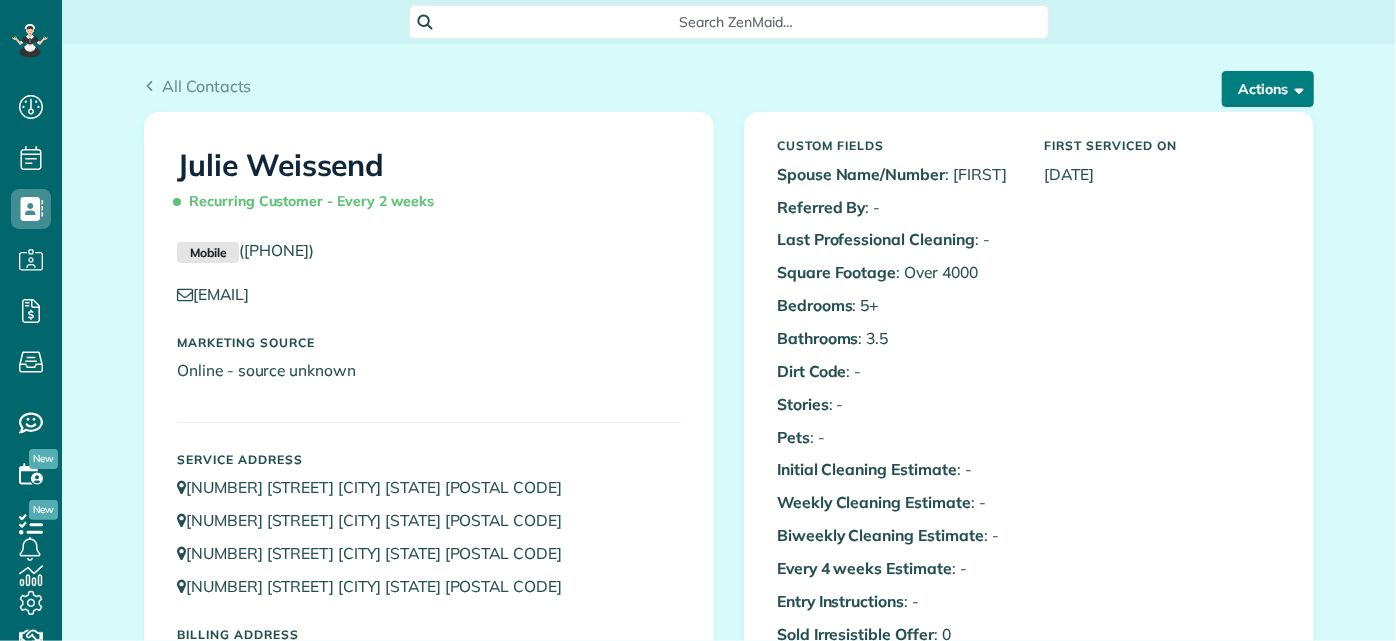 click on "Actions" at bounding box center [1268, 89] 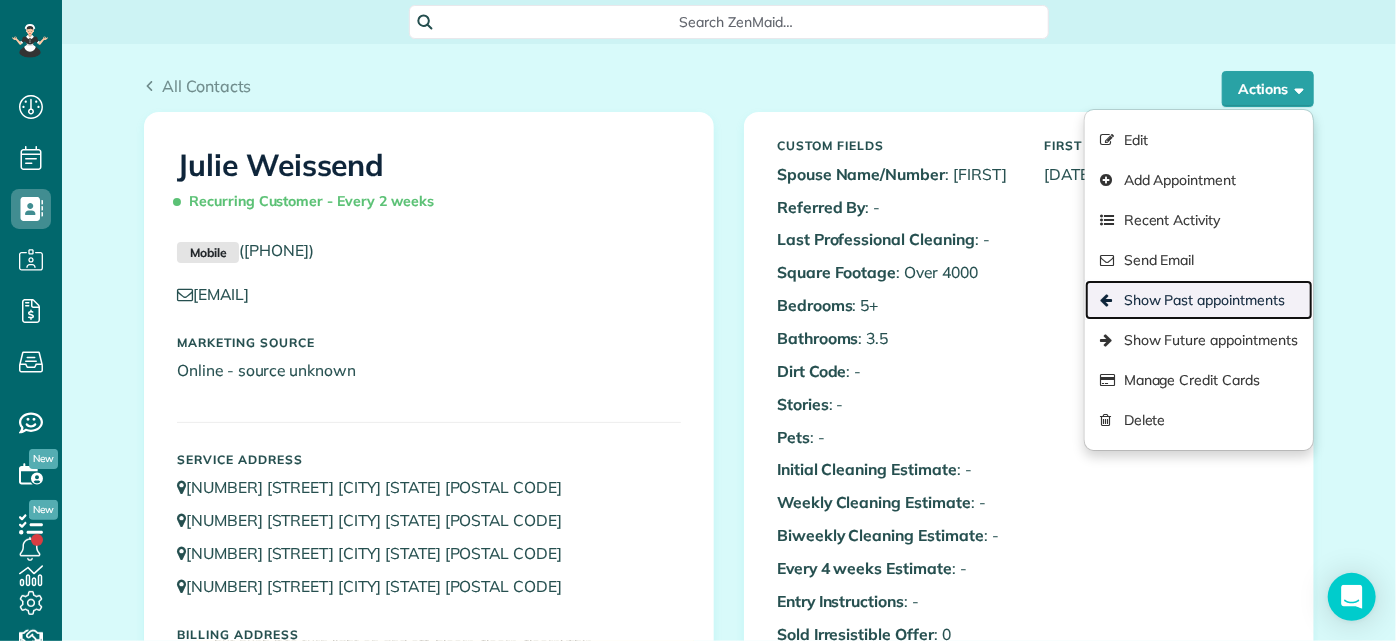 click on "Show Past appointments" at bounding box center (1199, 300) 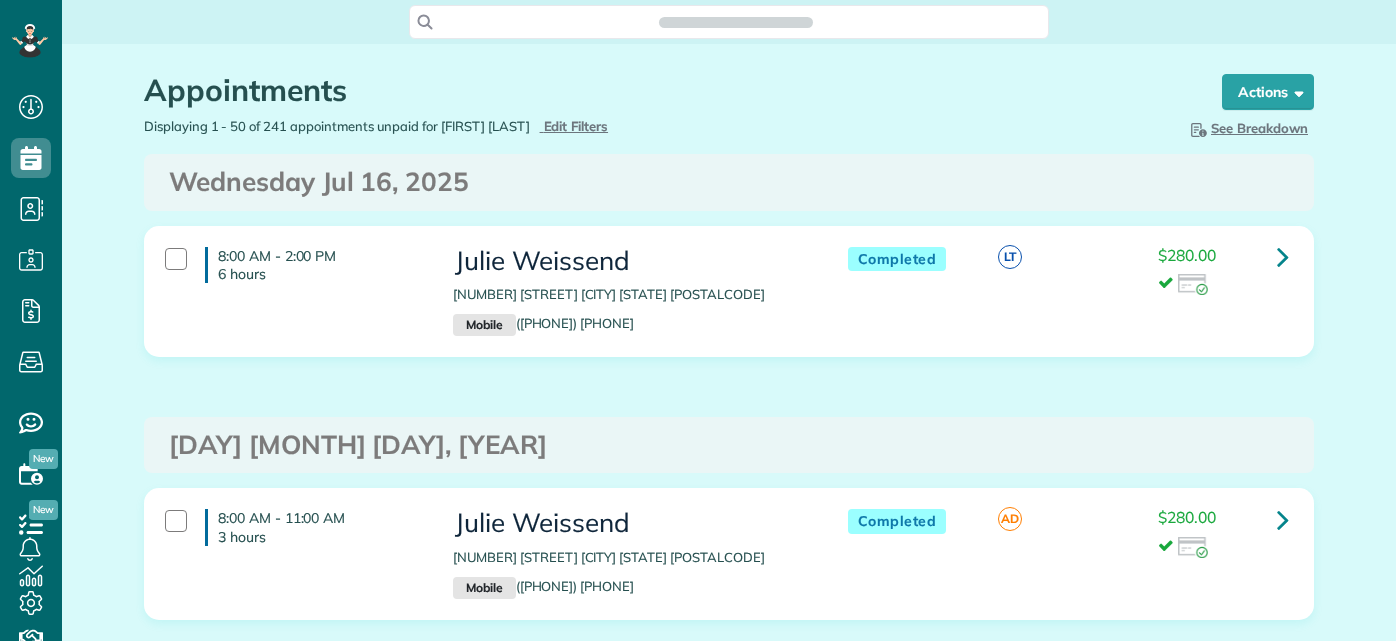 scroll, scrollTop: 0, scrollLeft: 0, axis: both 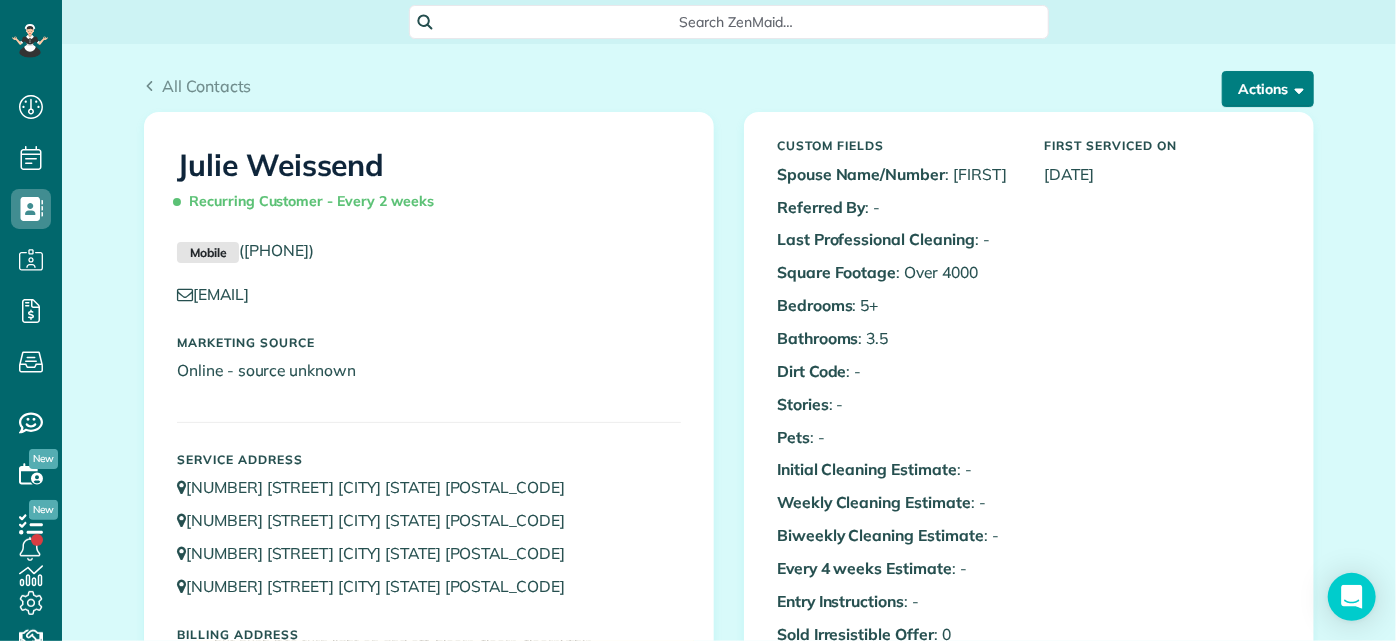 click on "Actions" at bounding box center (1268, 89) 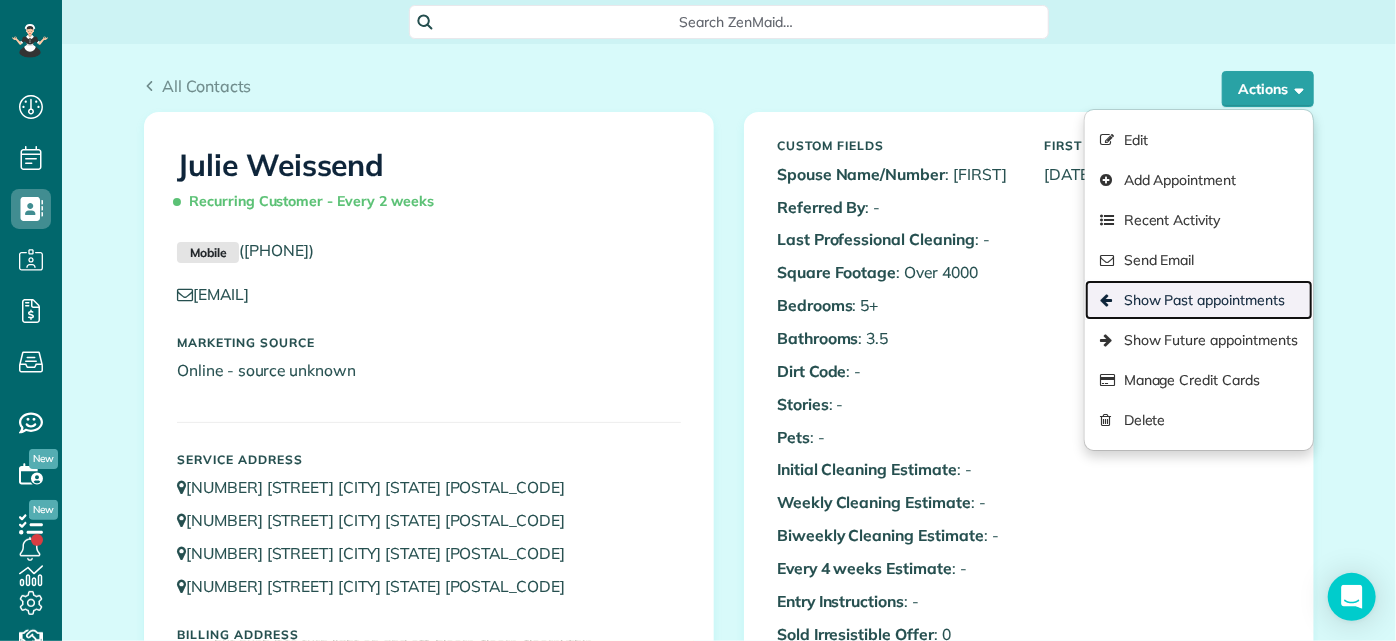 click on "Show Past appointments" at bounding box center [1199, 300] 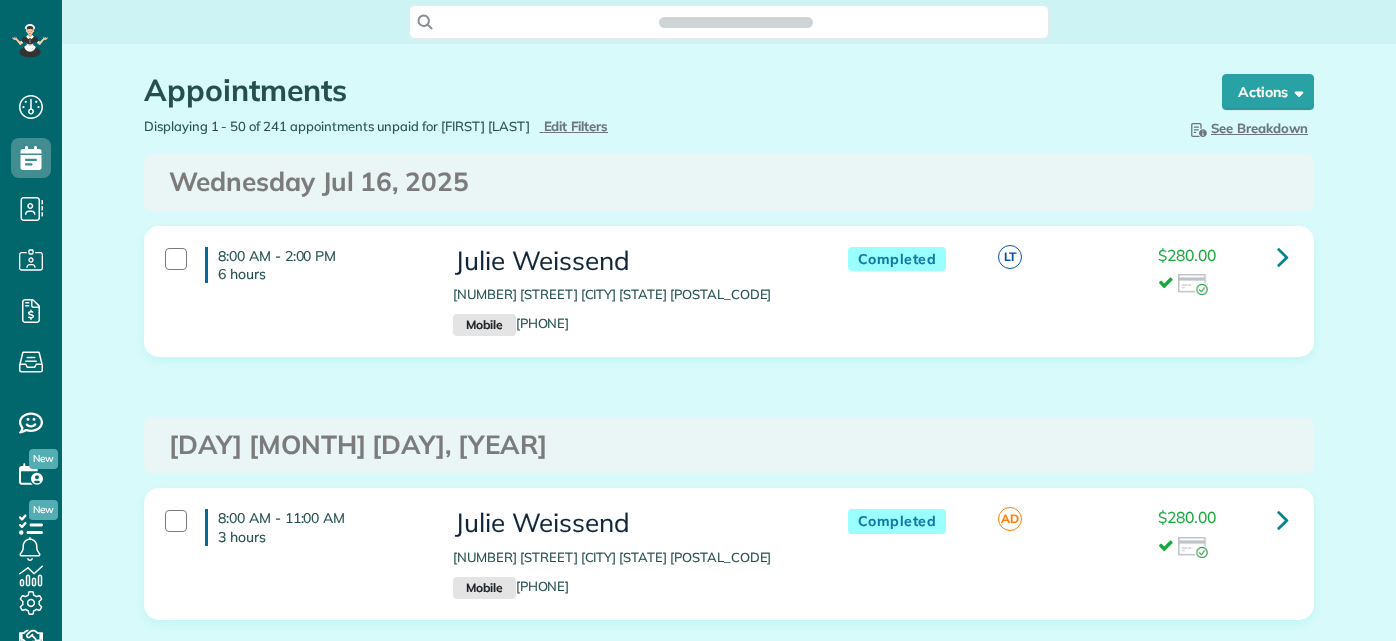 scroll, scrollTop: 0, scrollLeft: 0, axis: both 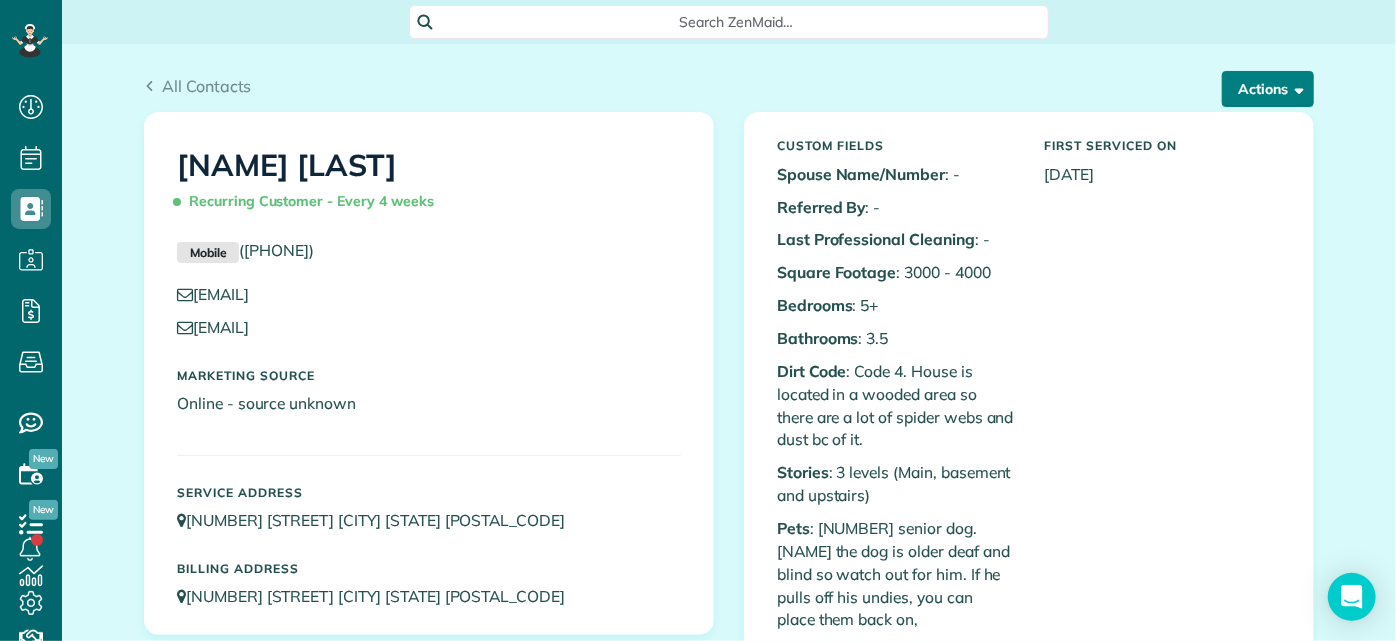 click on "Actions" at bounding box center [1268, 89] 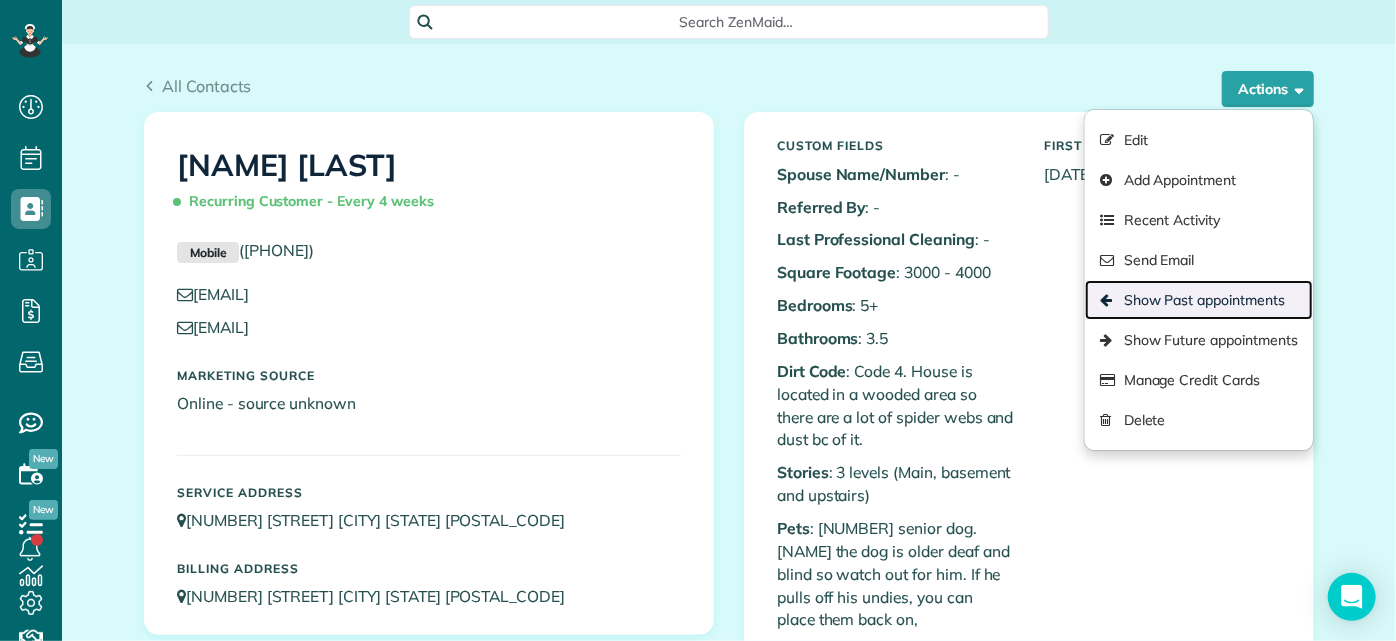 click on "Show Past appointments" at bounding box center [1199, 300] 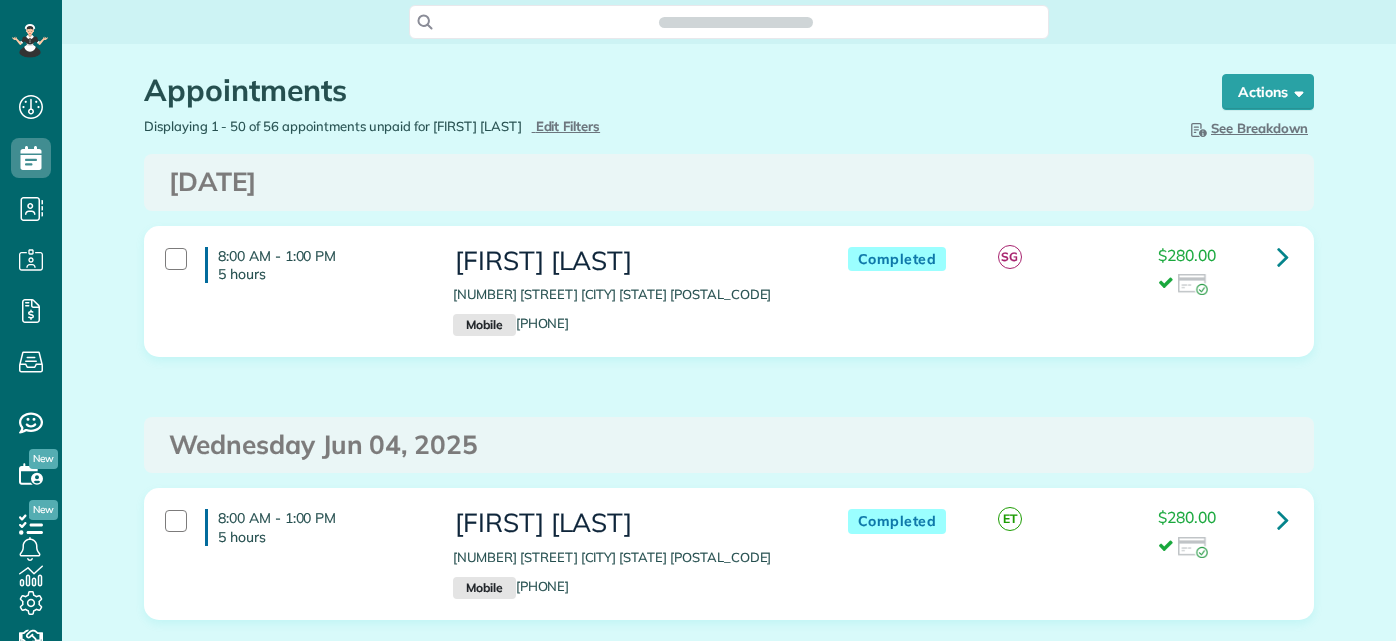 scroll, scrollTop: 0, scrollLeft: 0, axis: both 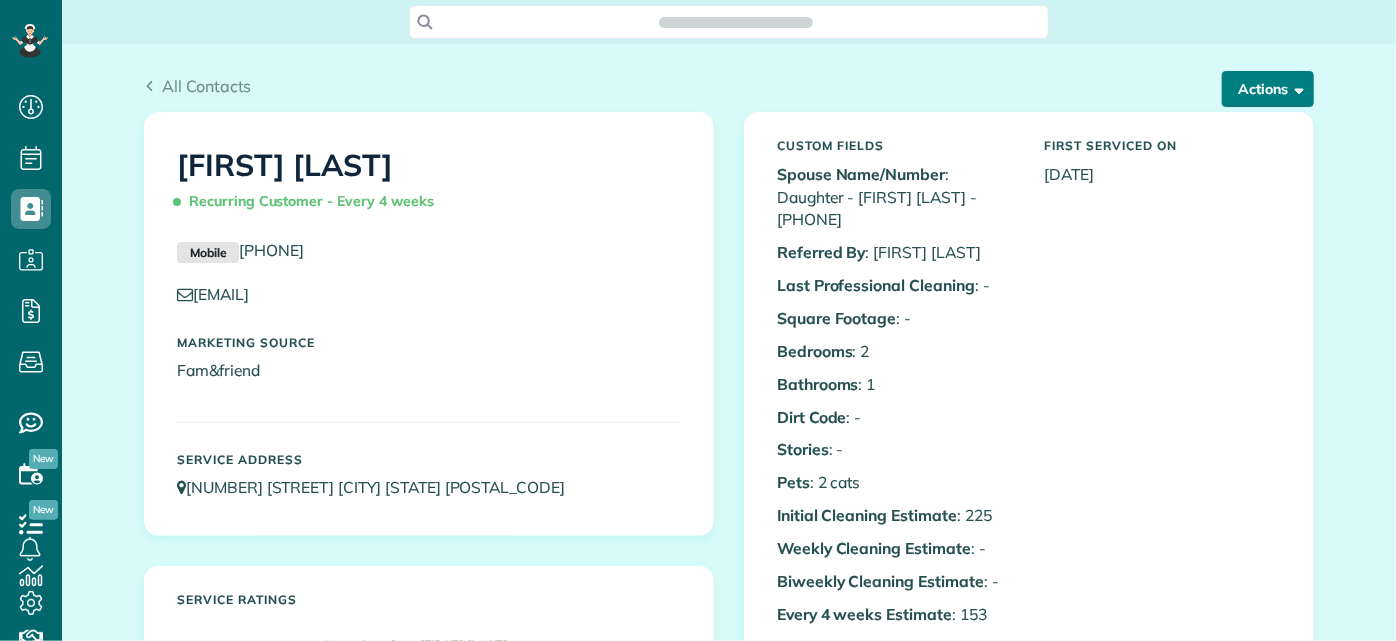 click on "Actions" at bounding box center [1268, 89] 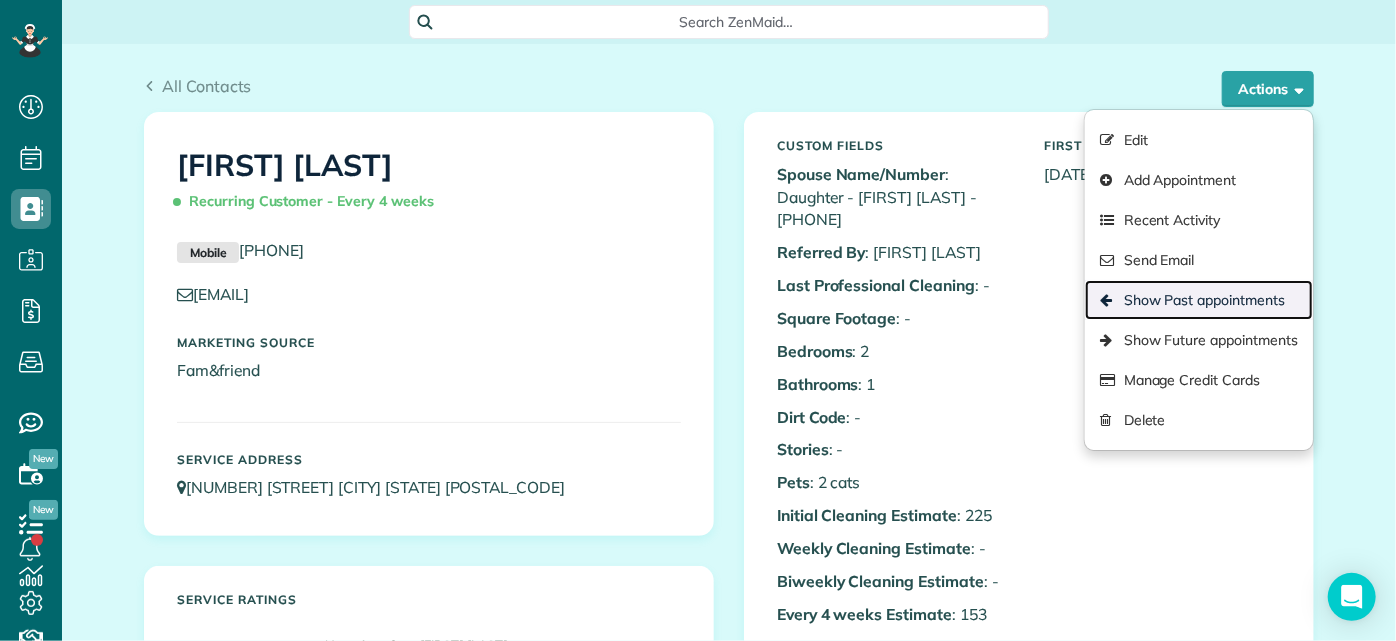 click on "Show Past appointments" at bounding box center (1199, 300) 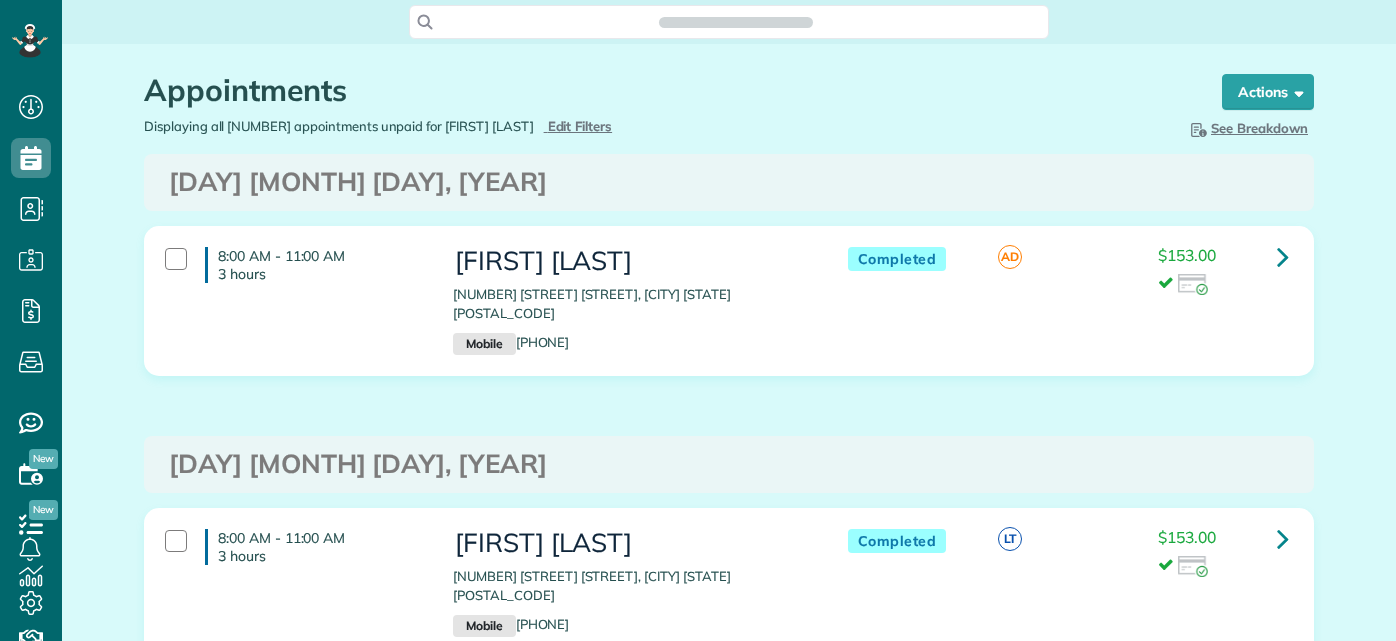 scroll, scrollTop: 0, scrollLeft: 0, axis: both 